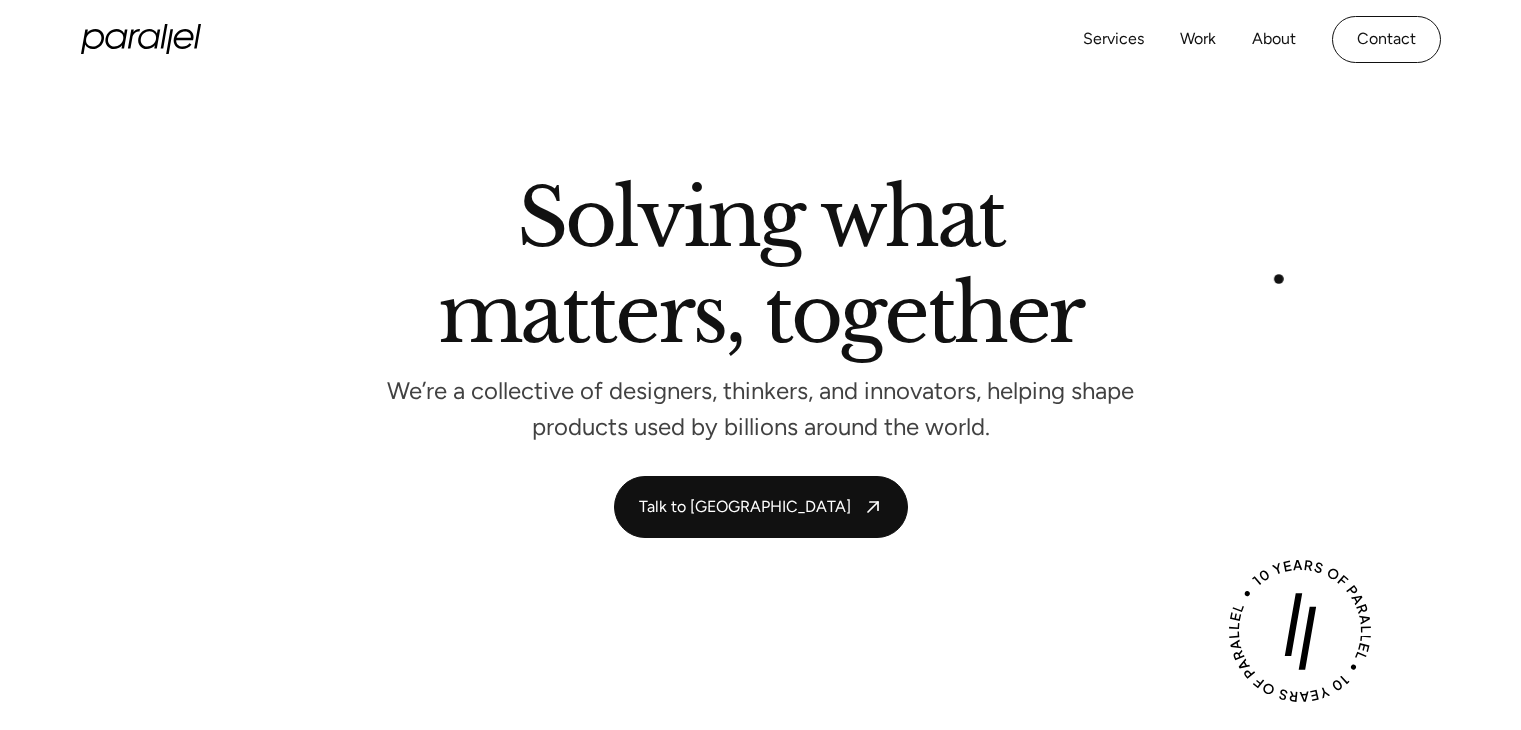 scroll, scrollTop: 500, scrollLeft: 0, axis: vertical 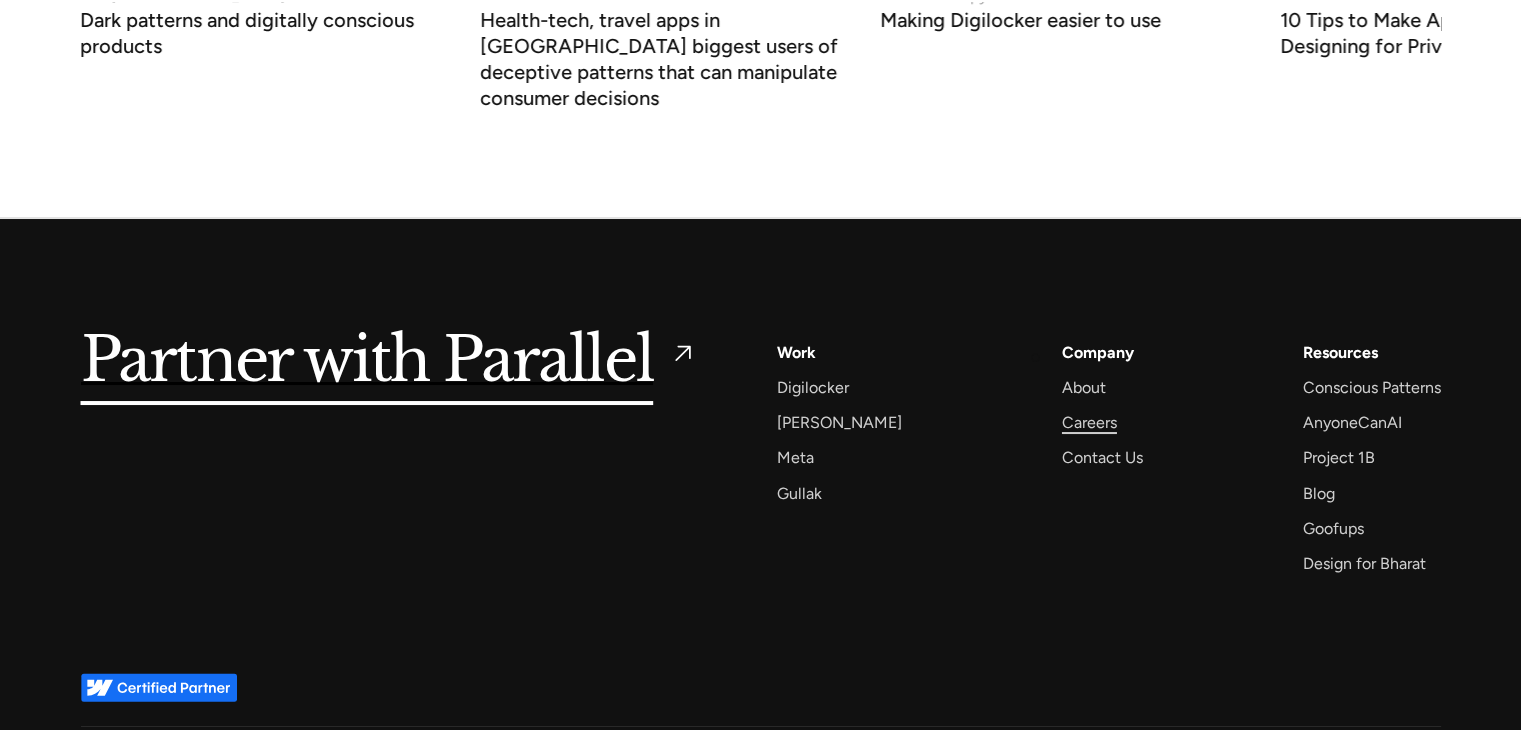 click on "Careers" at bounding box center (1089, 422) 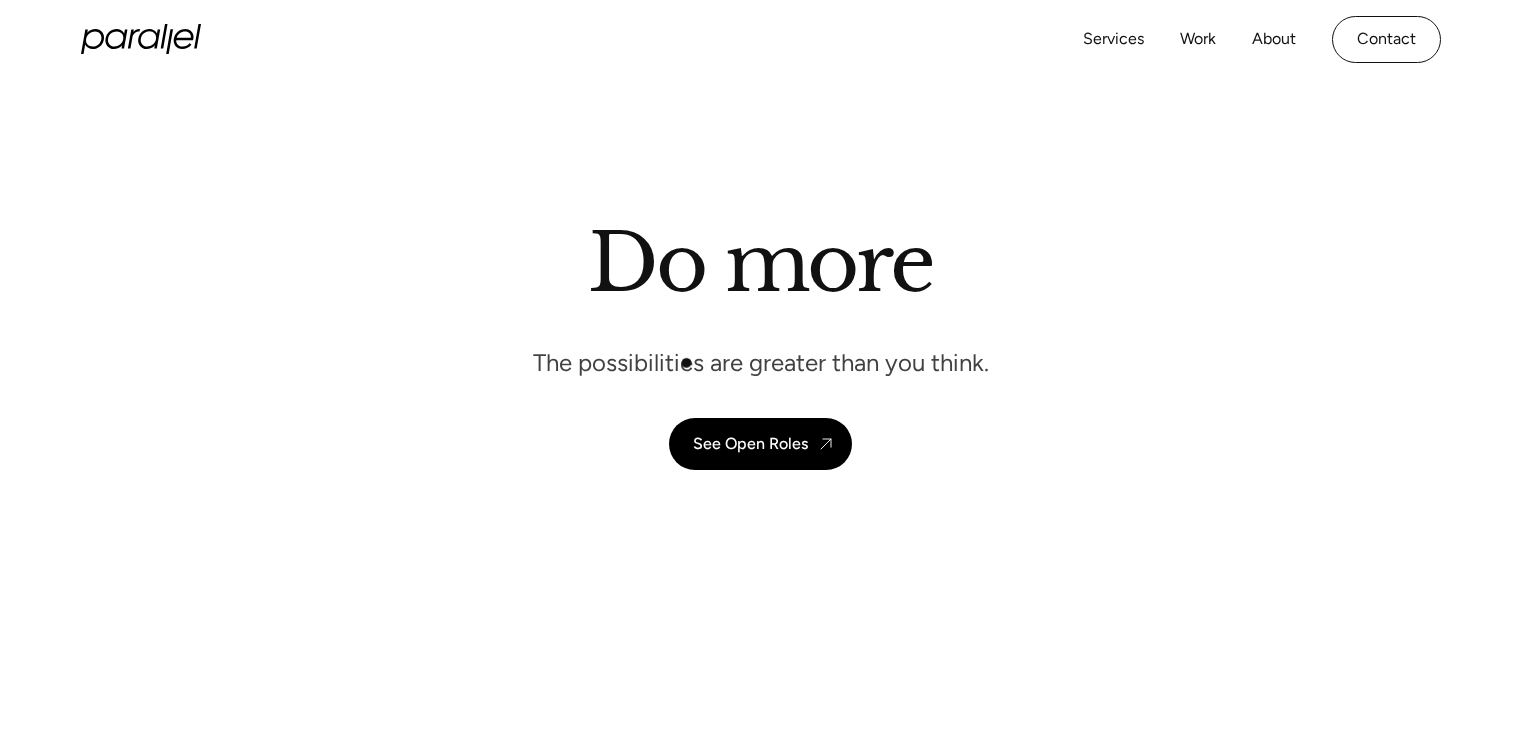 scroll, scrollTop: 0, scrollLeft: 0, axis: both 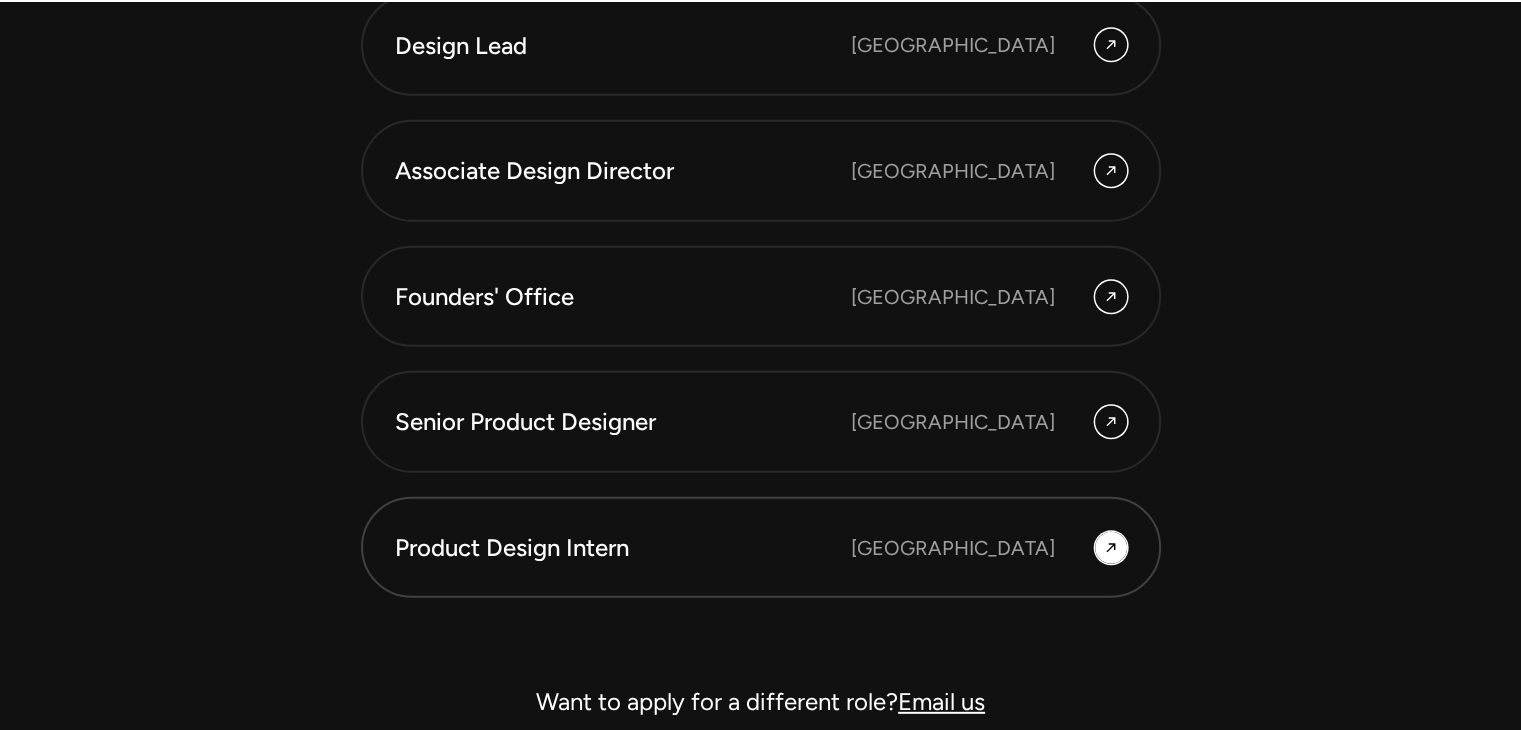 click on "Product Design Intern
[GEOGRAPHIC_DATA]" at bounding box center [761, 548] 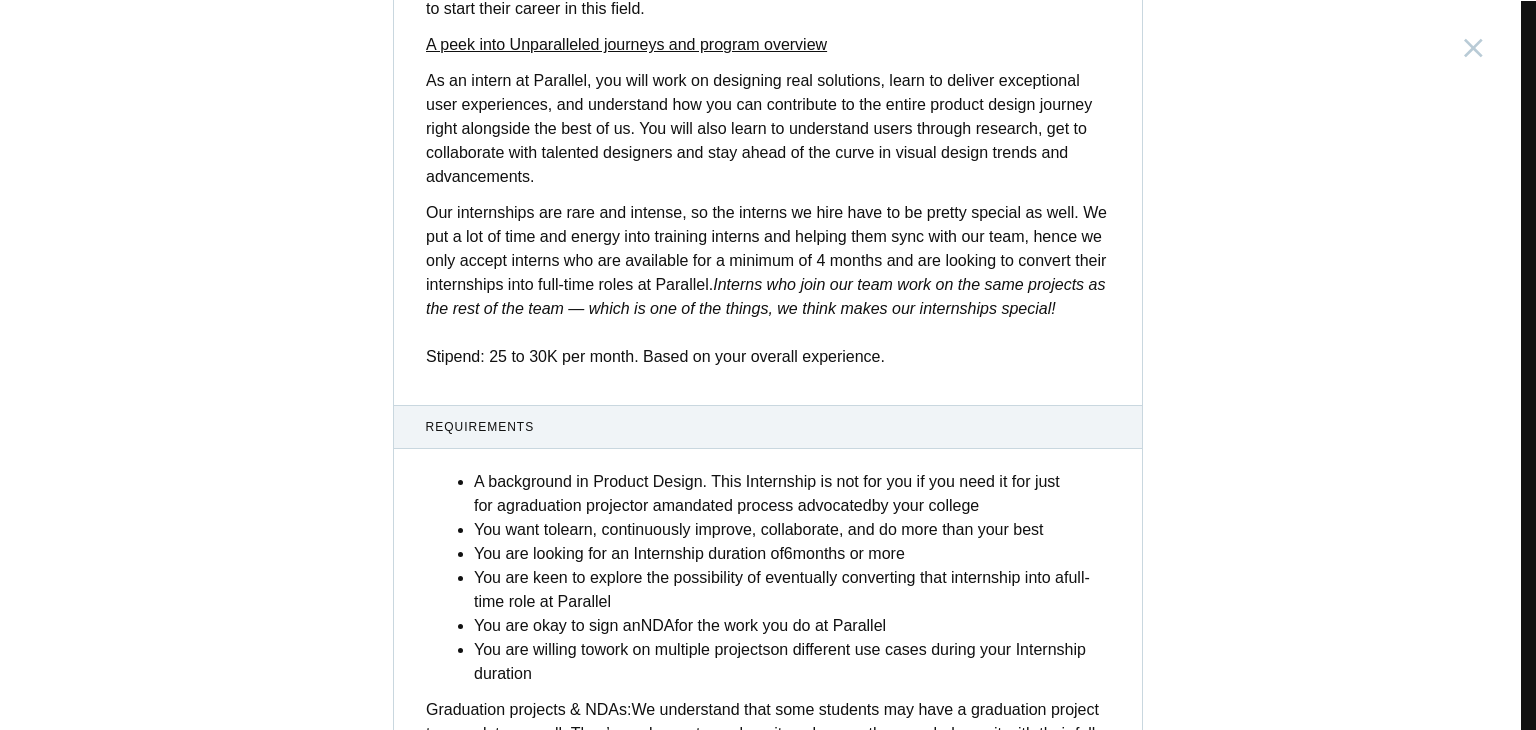 scroll, scrollTop: 784, scrollLeft: 0, axis: vertical 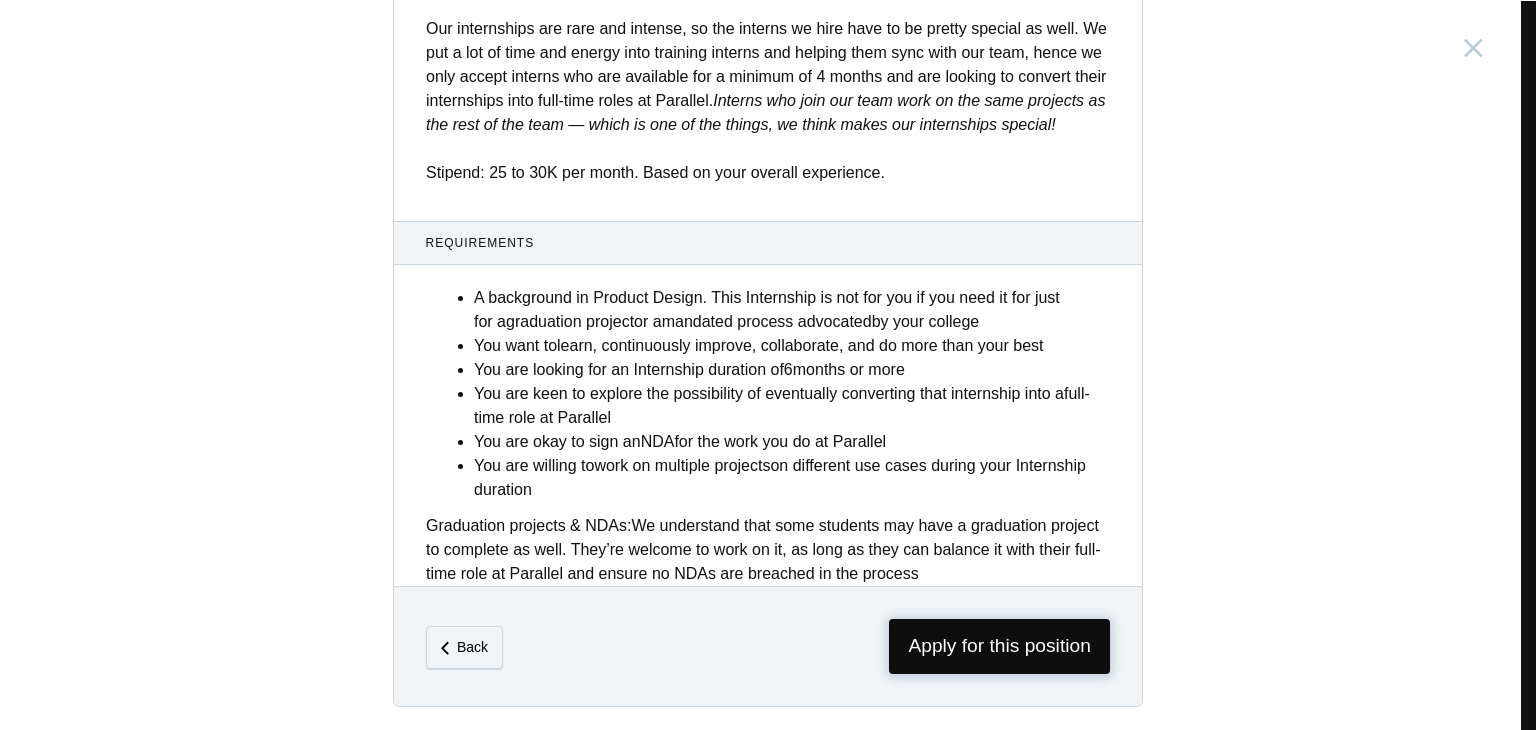 click on "Apply for this position" at bounding box center (999, 646) 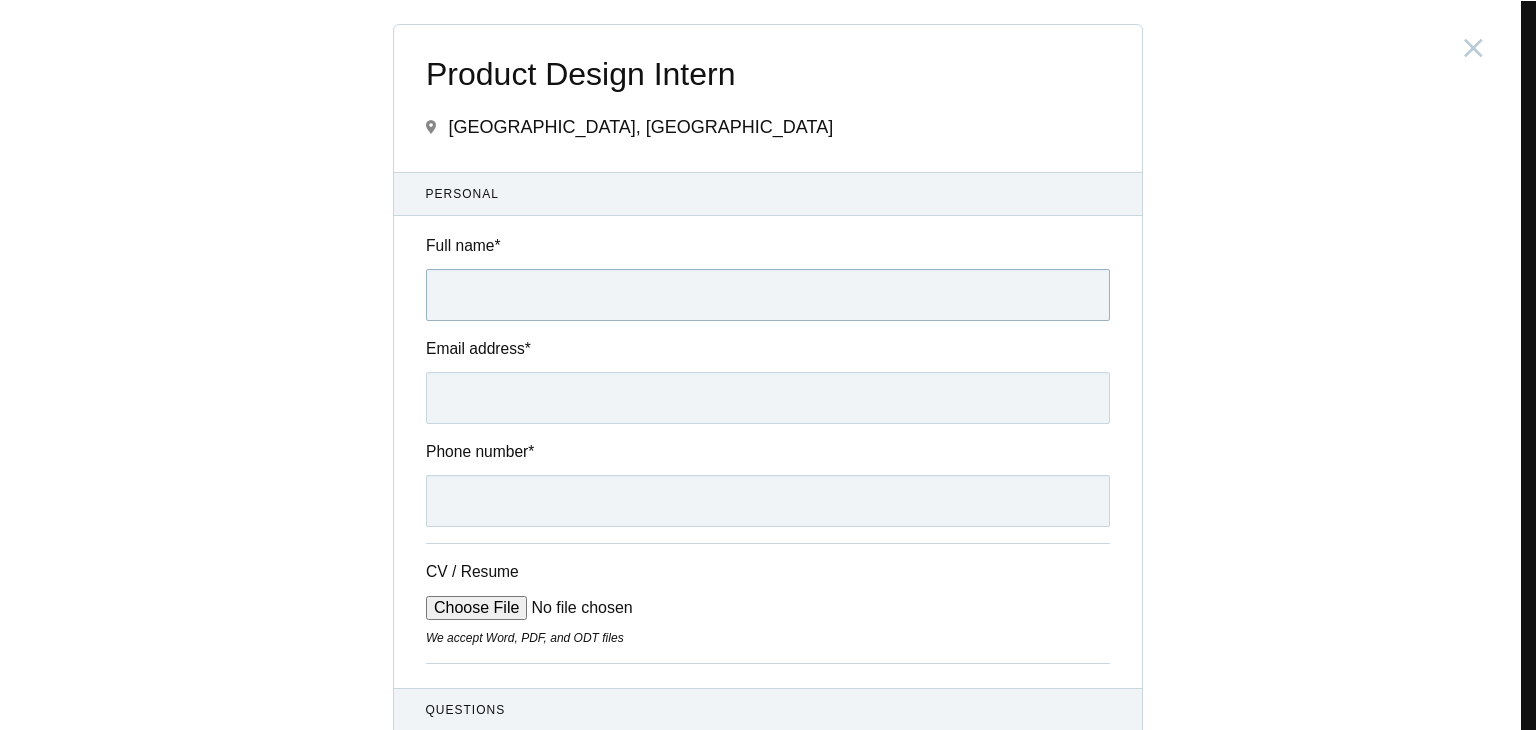 click on "Full name  *" at bounding box center [768, 295] 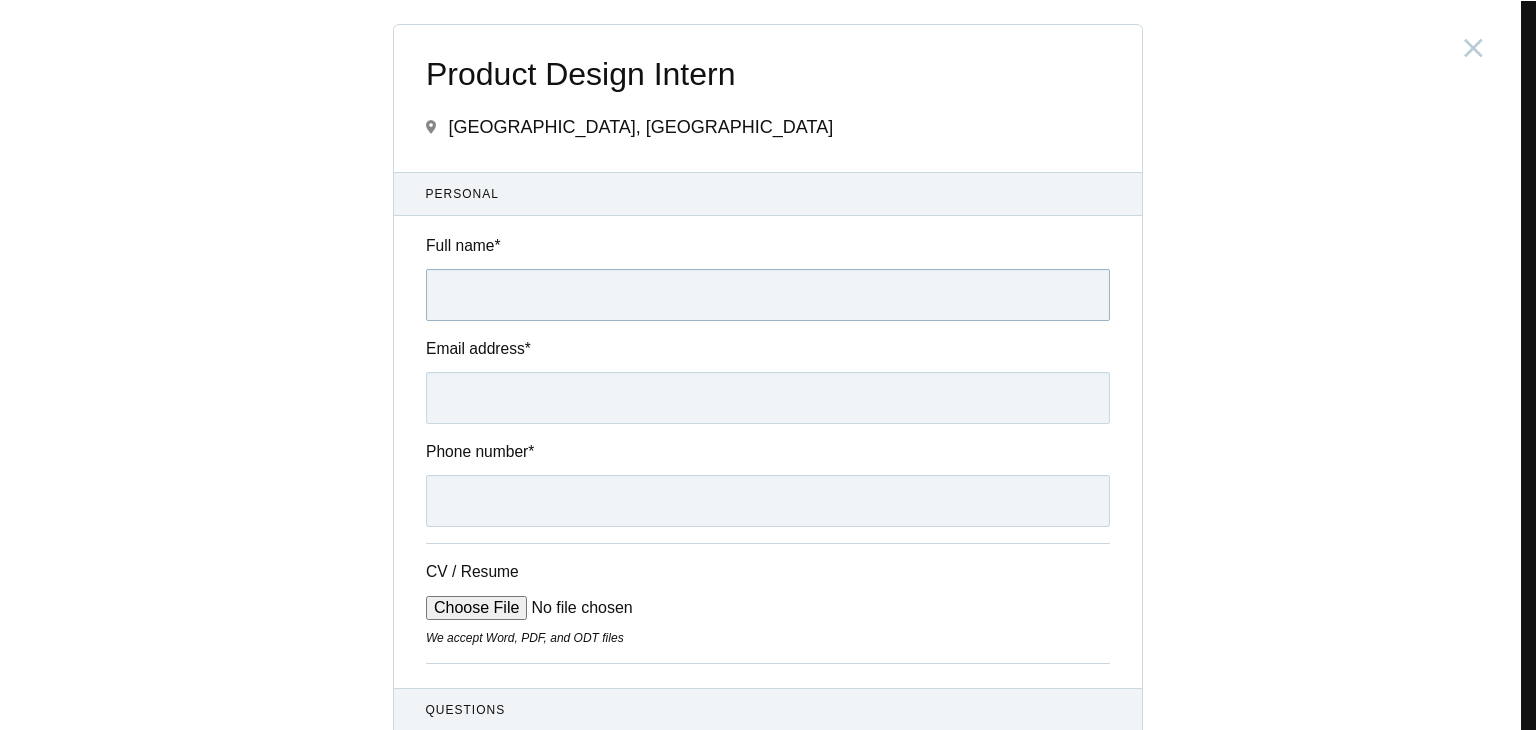 type on "[PERSON_NAME]" 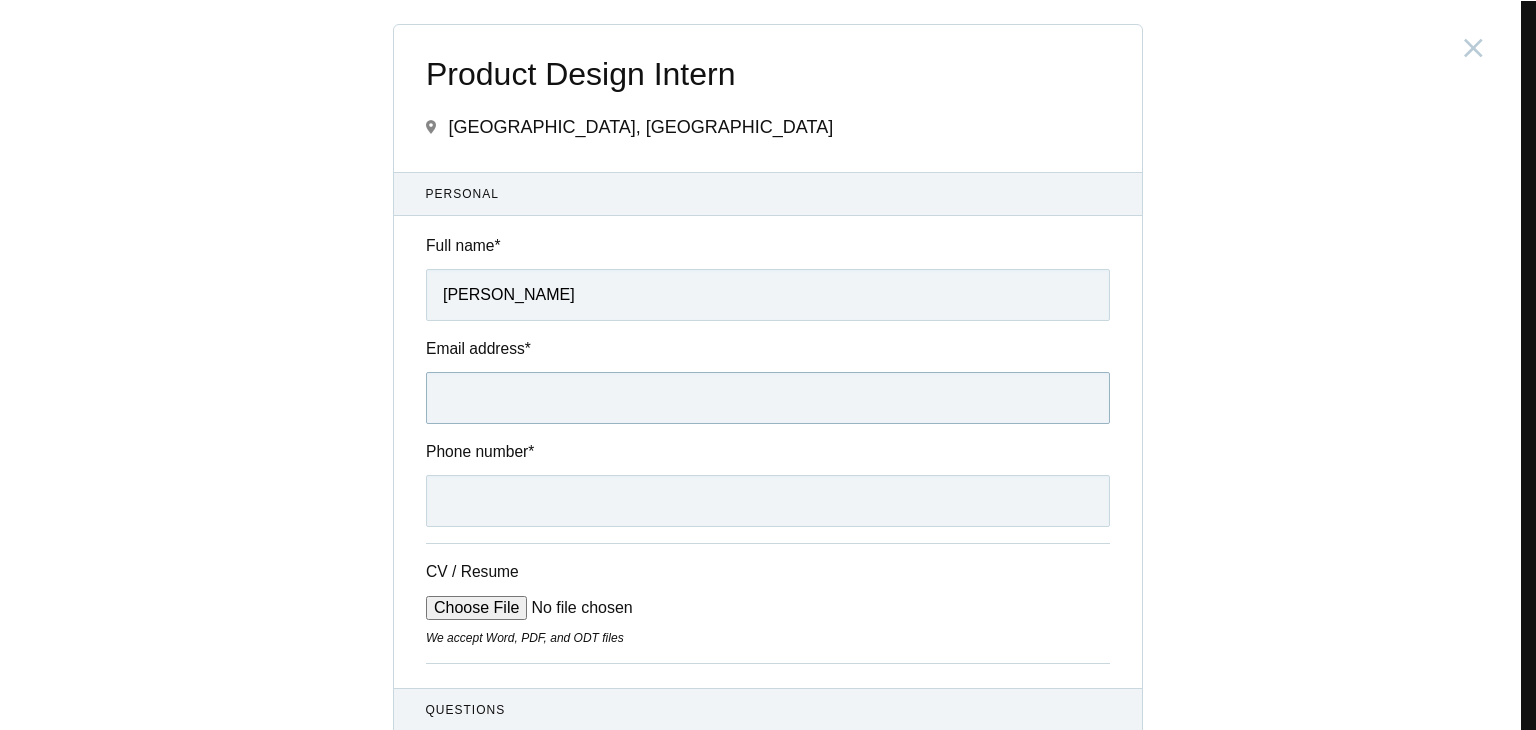 click on "Email address  *" at bounding box center [768, 398] 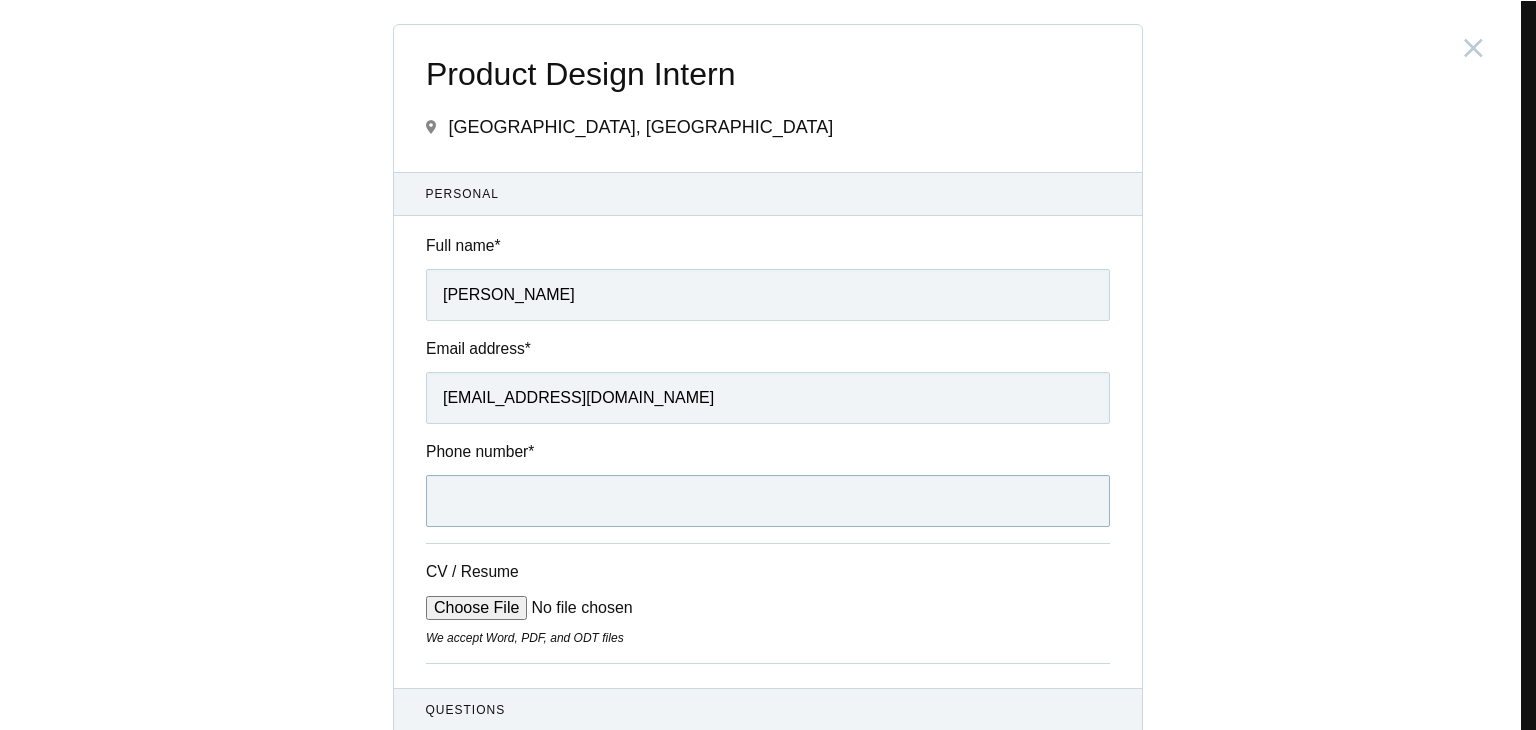 click on "Phone number  *" at bounding box center (768, 501) 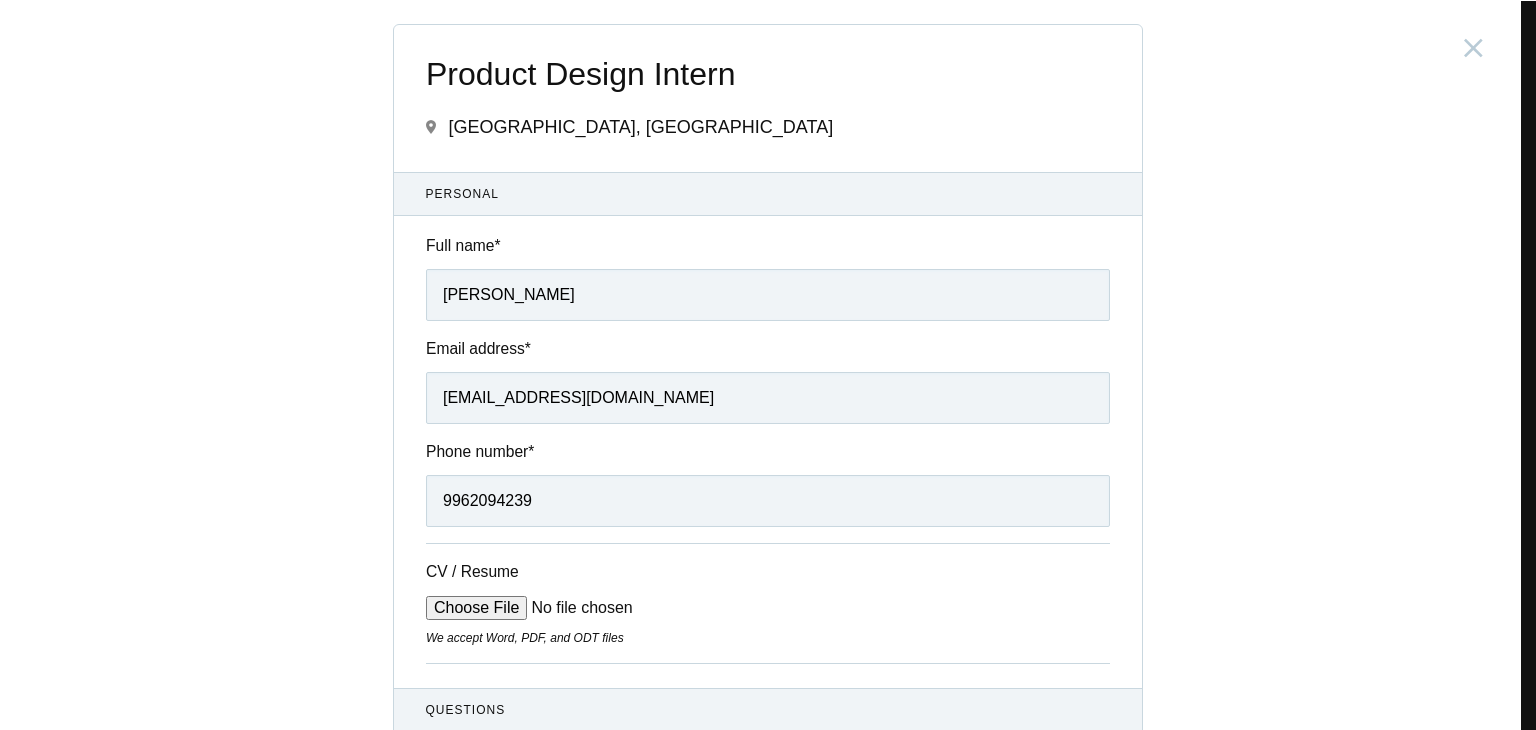 click on "CV / Resume" at bounding box center [577, 608] 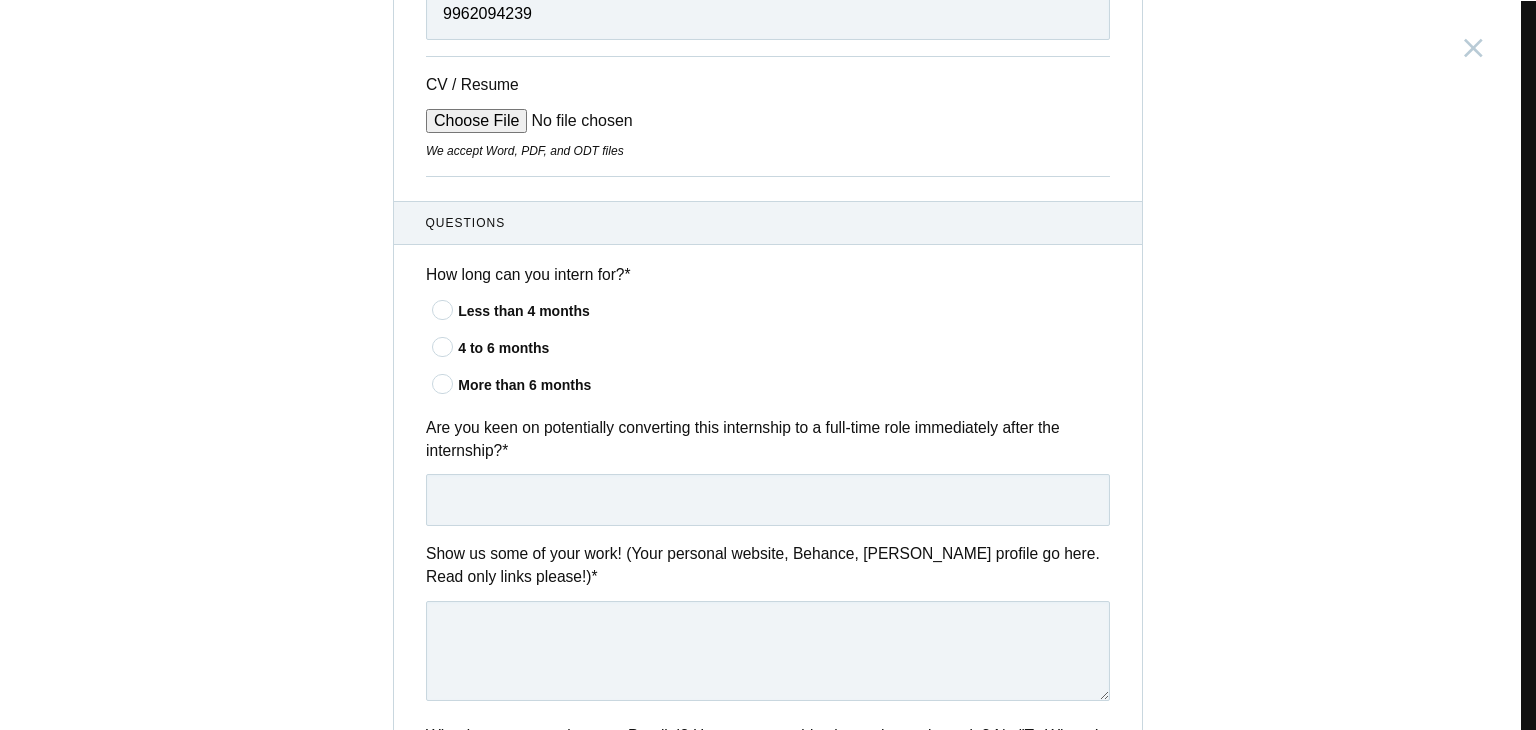 scroll, scrollTop: 500, scrollLeft: 0, axis: vertical 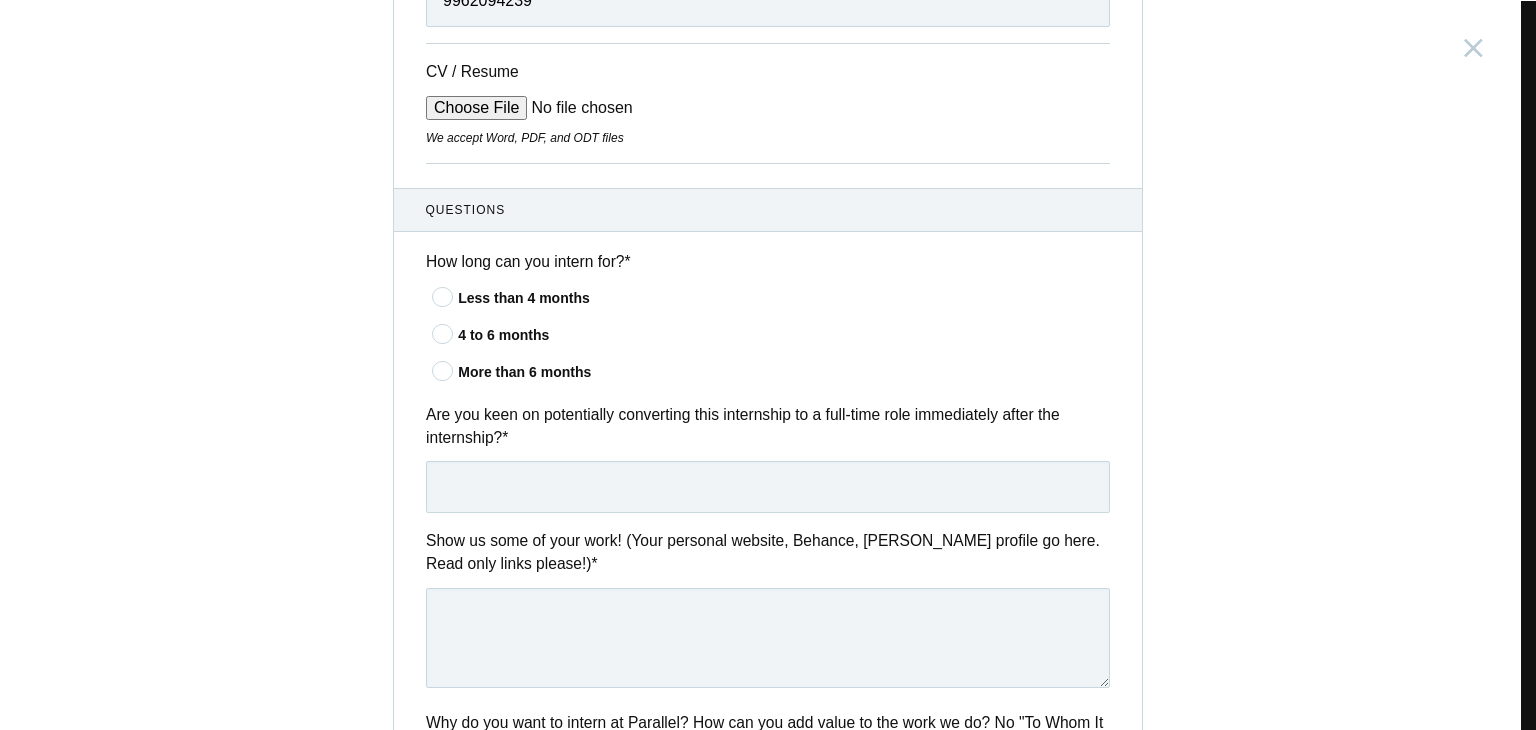 click at bounding box center [443, 296] 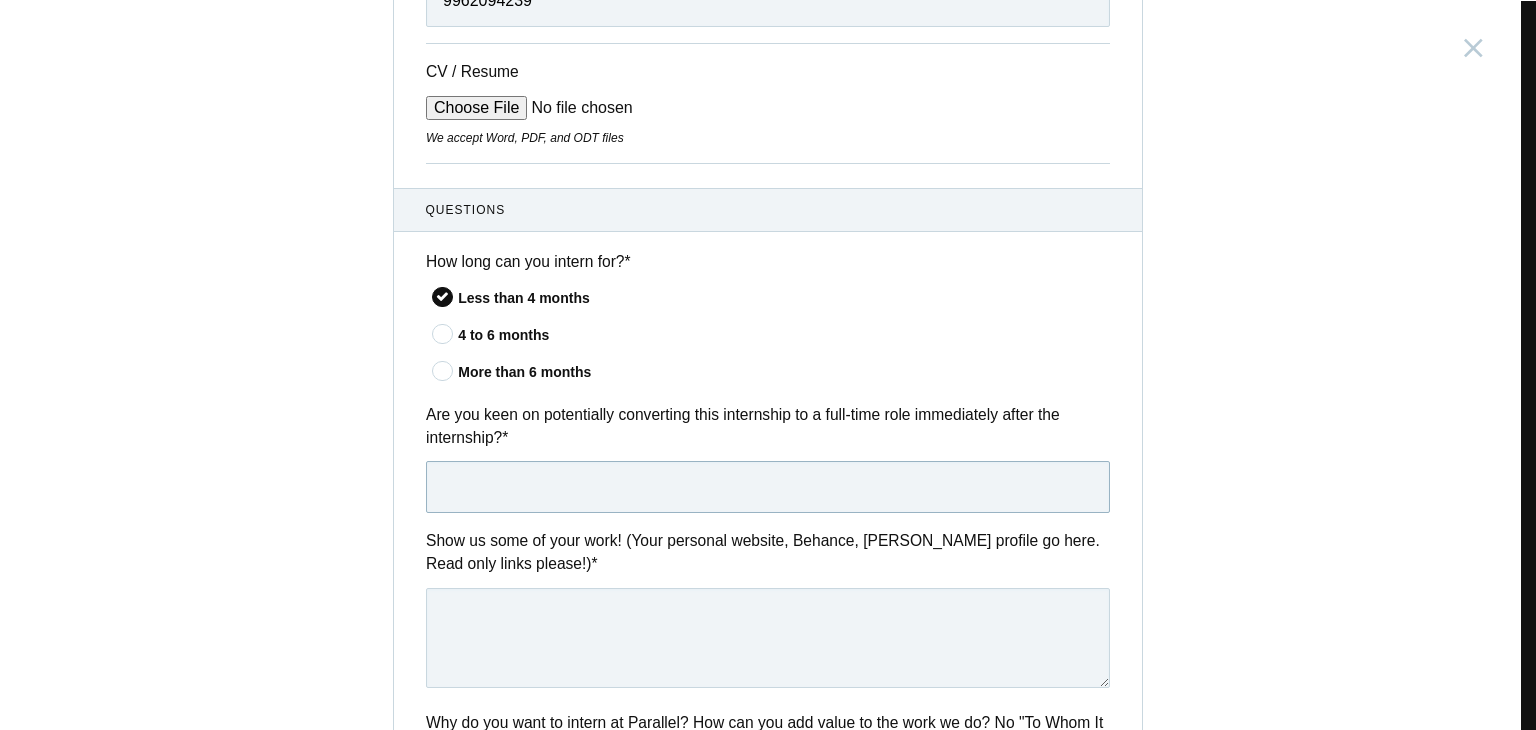 click at bounding box center (768, 487) 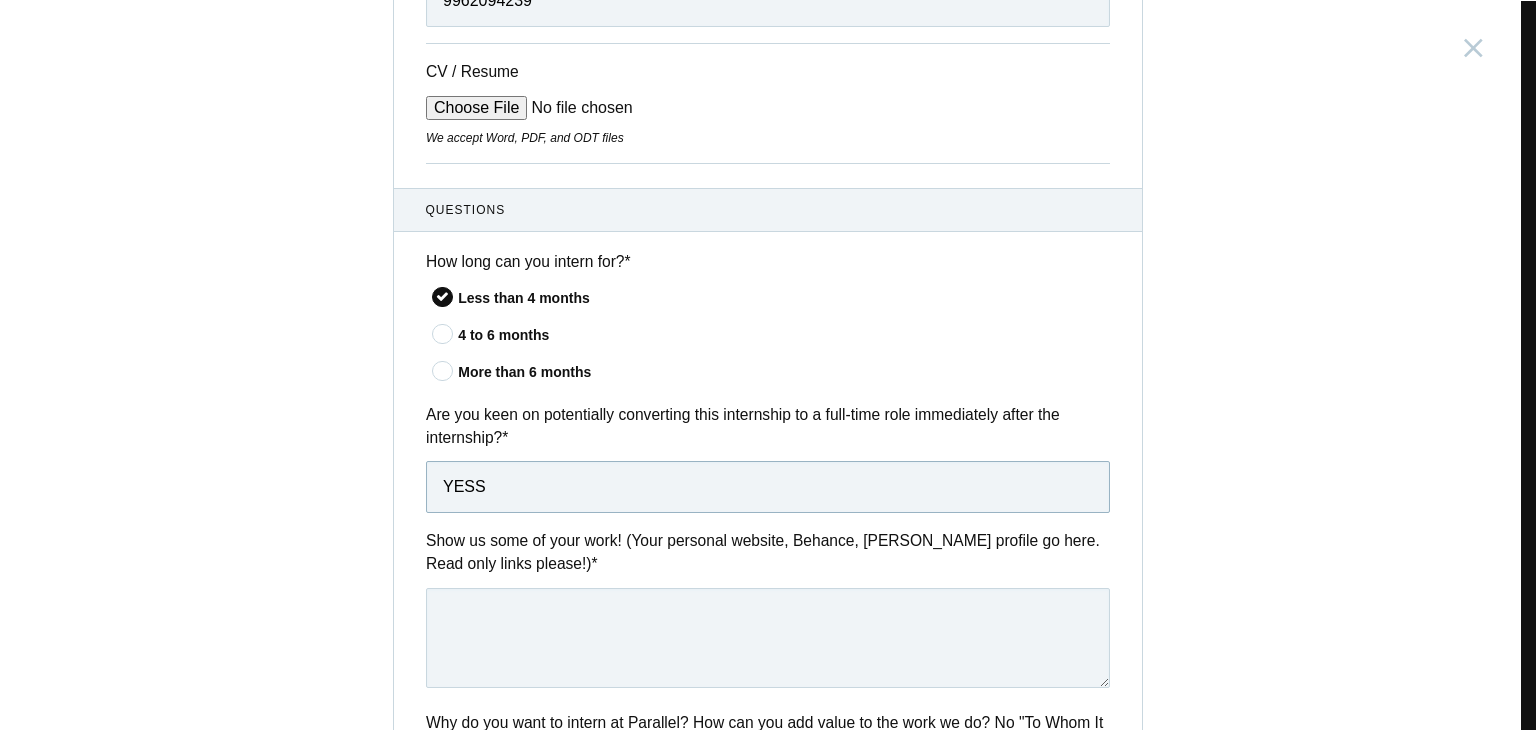 scroll, scrollTop: 700, scrollLeft: 0, axis: vertical 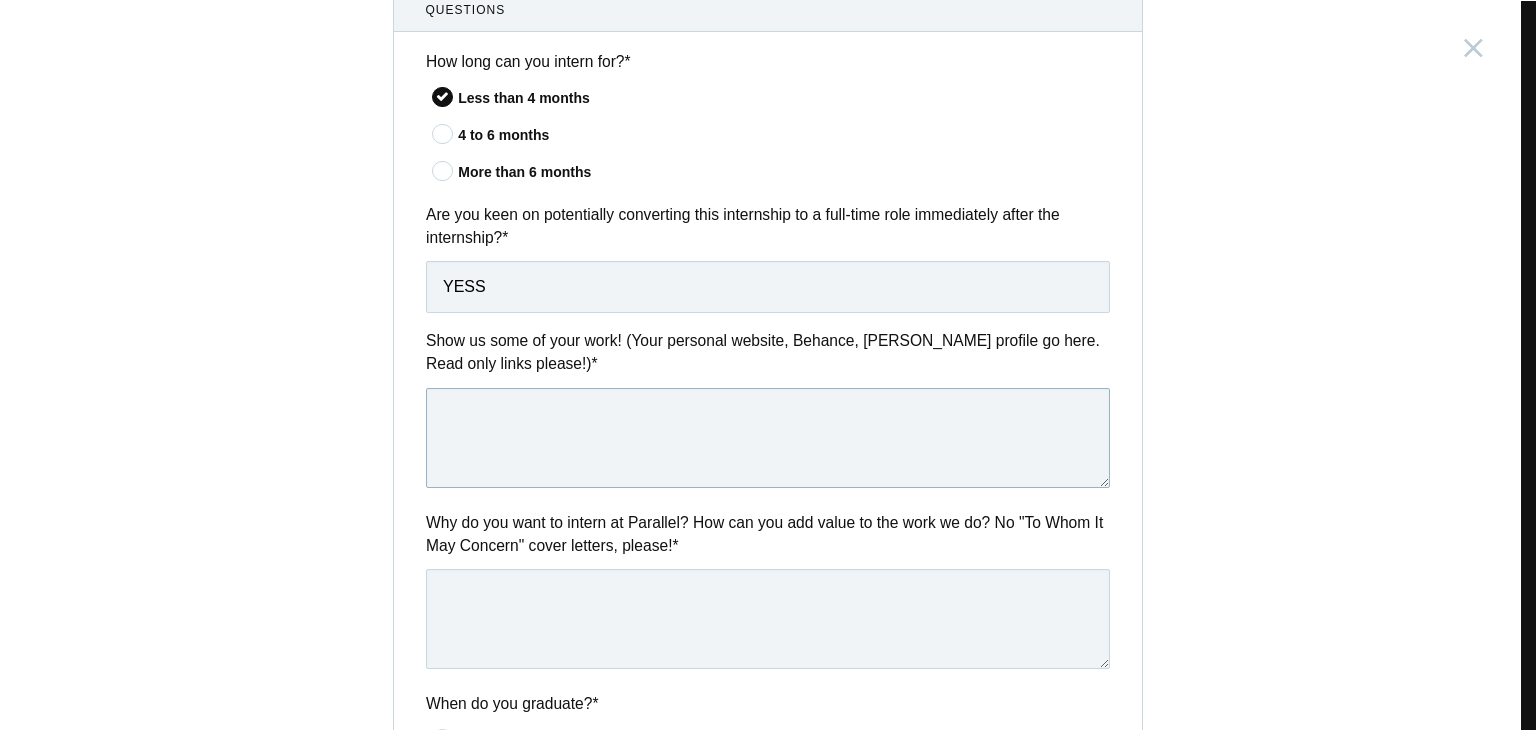click at bounding box center [768, 438] 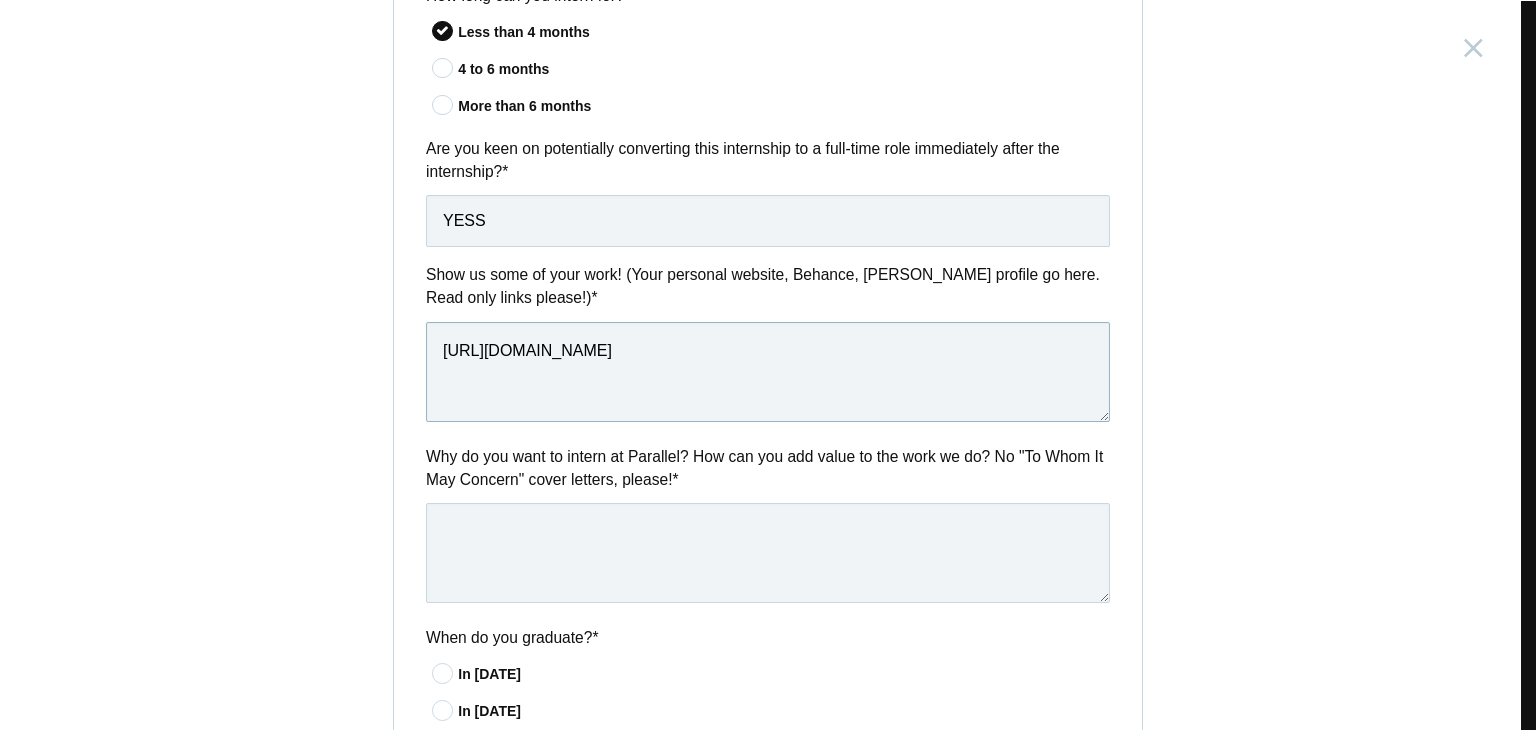 scroll, scrollTop: 800, scrollLeft: 0, axis: vertical 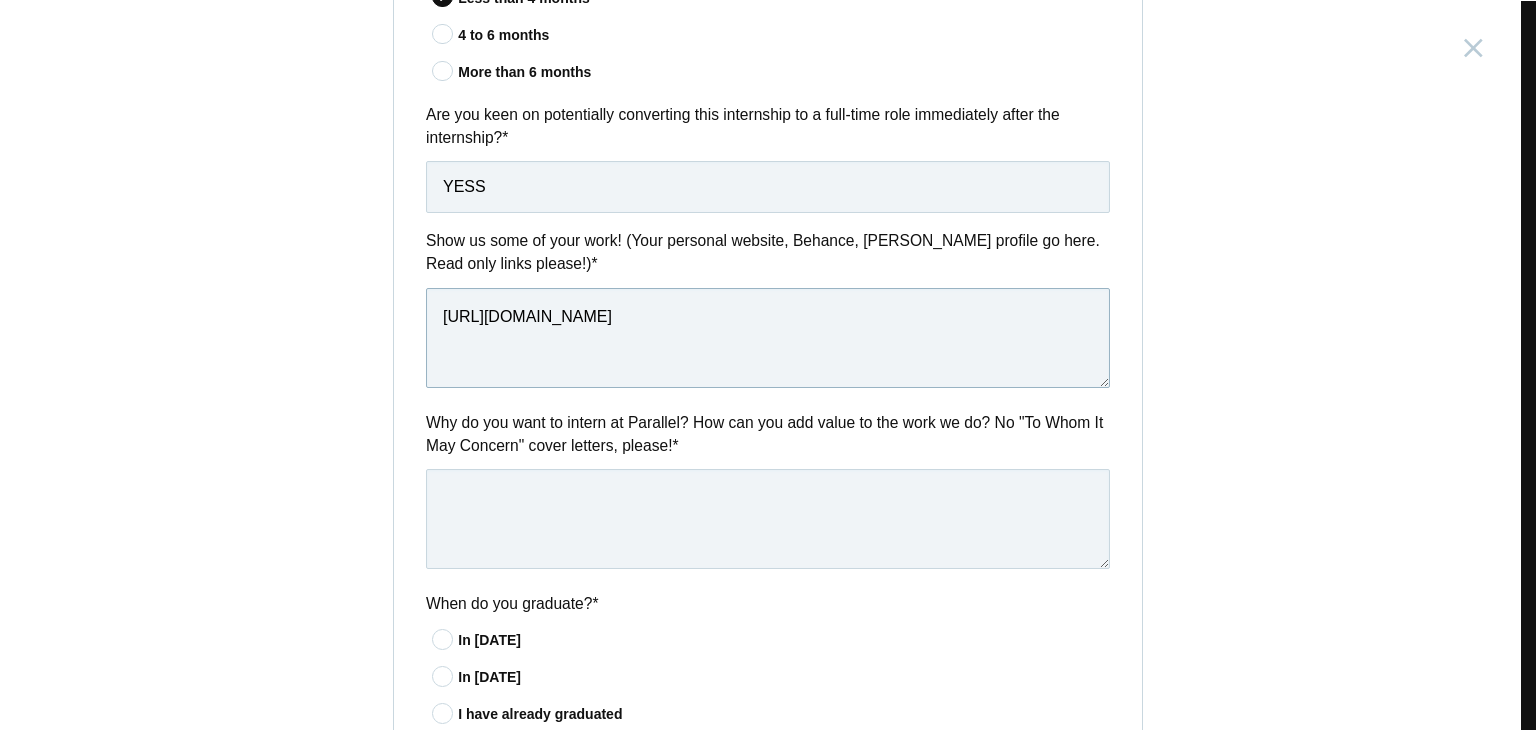 type on "[URL][DOMAIN_NAME]" 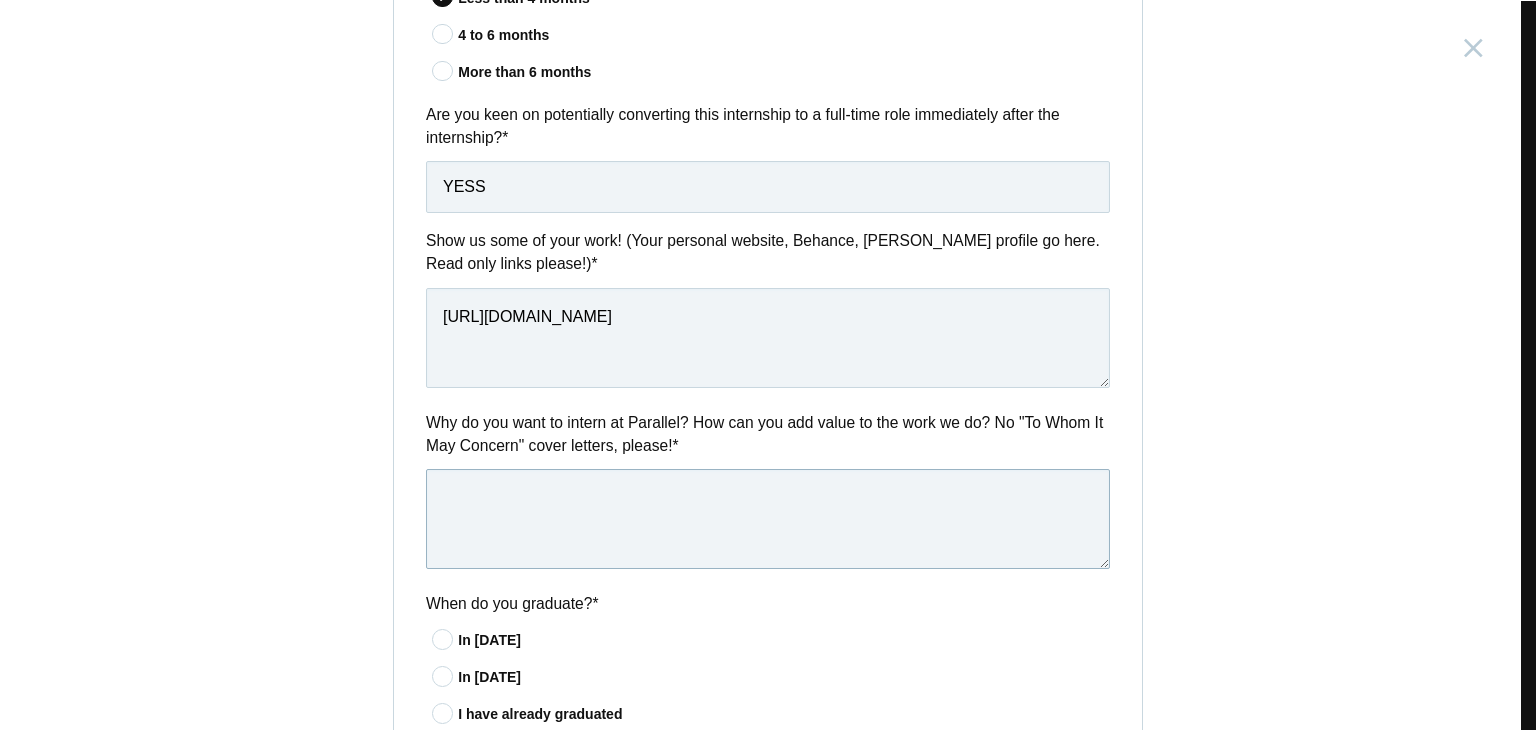 click at bounding box center [768, 519] 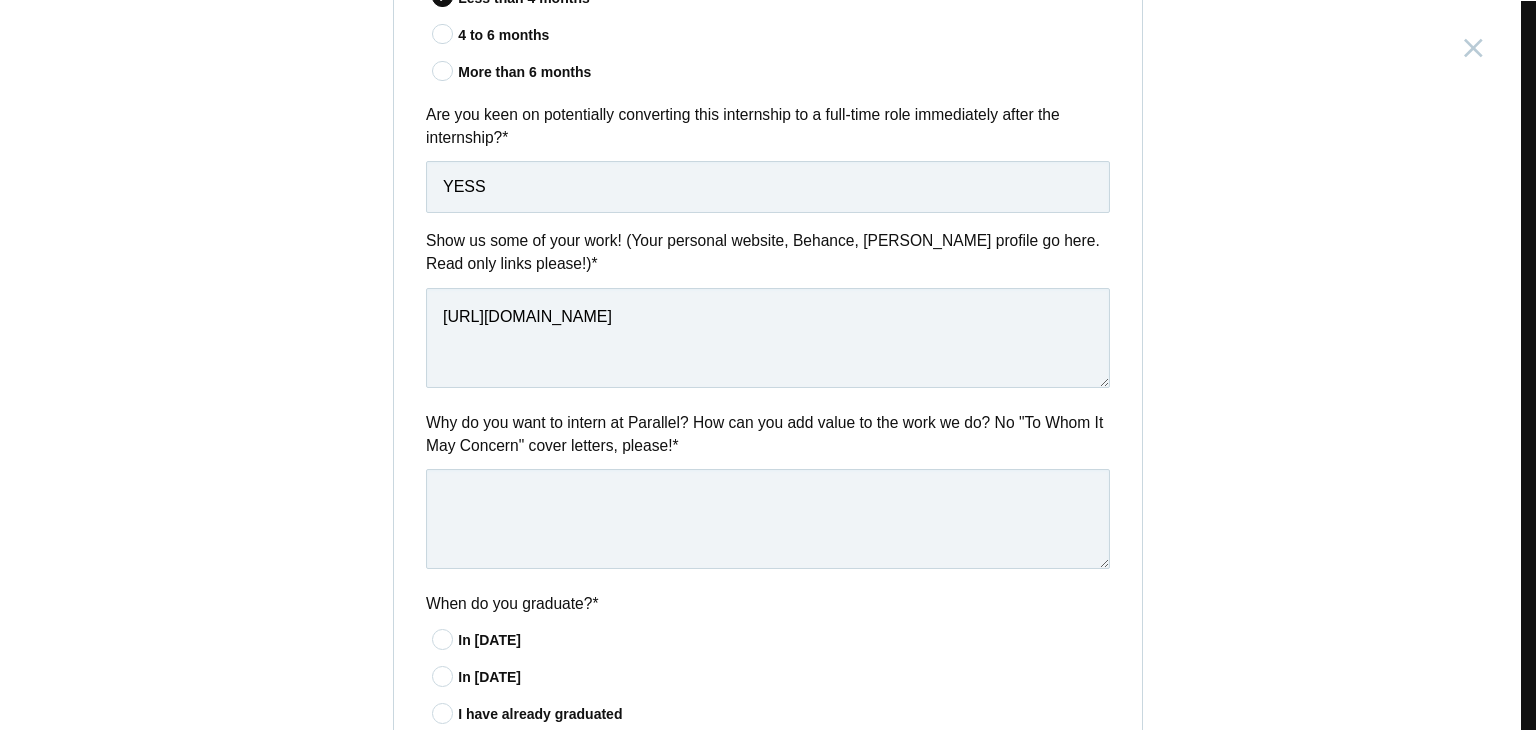 drag, startPoint x: 668, startPoint y: 449, endPoint x: 414, endPoint y: 422, distance: 255.43102 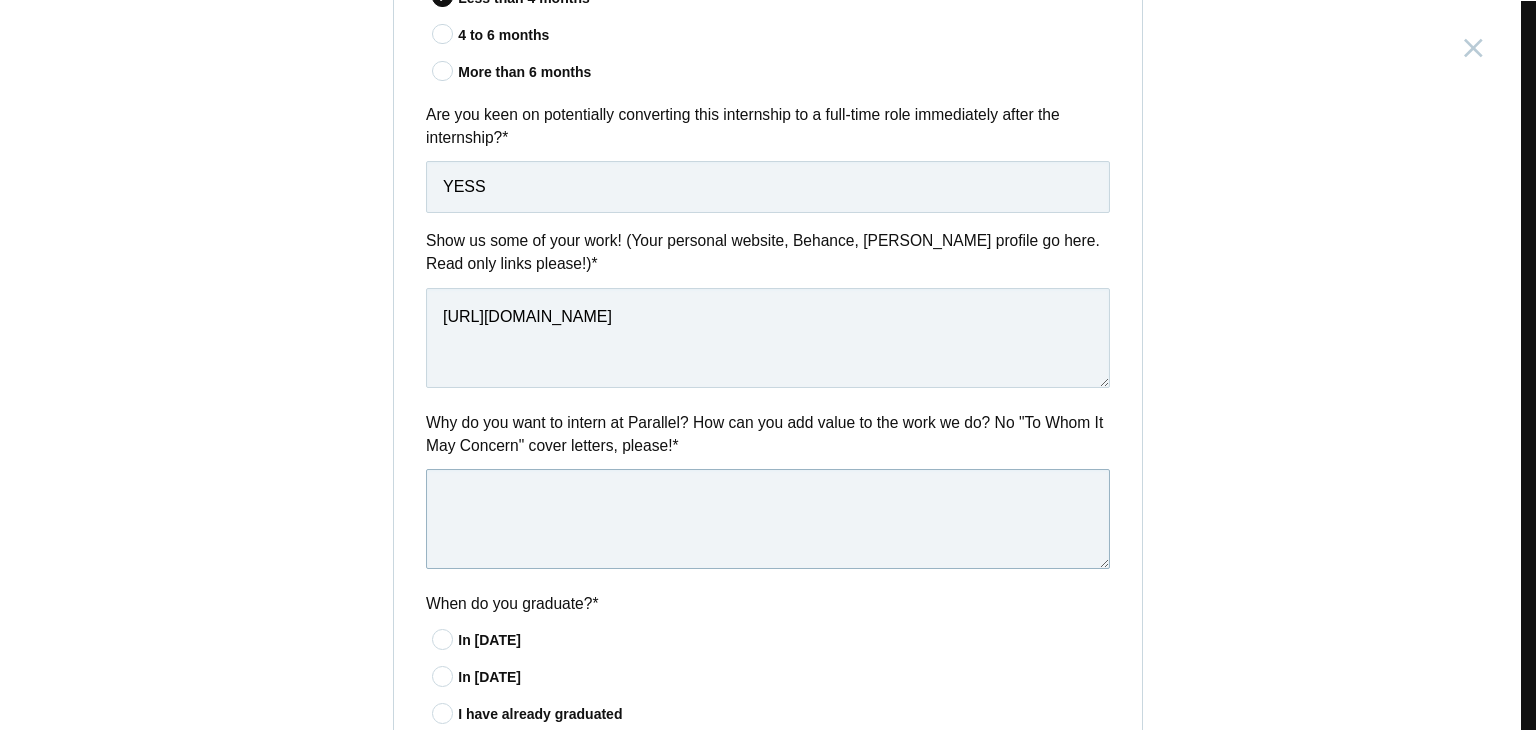 click at bounding box center [768, 519] 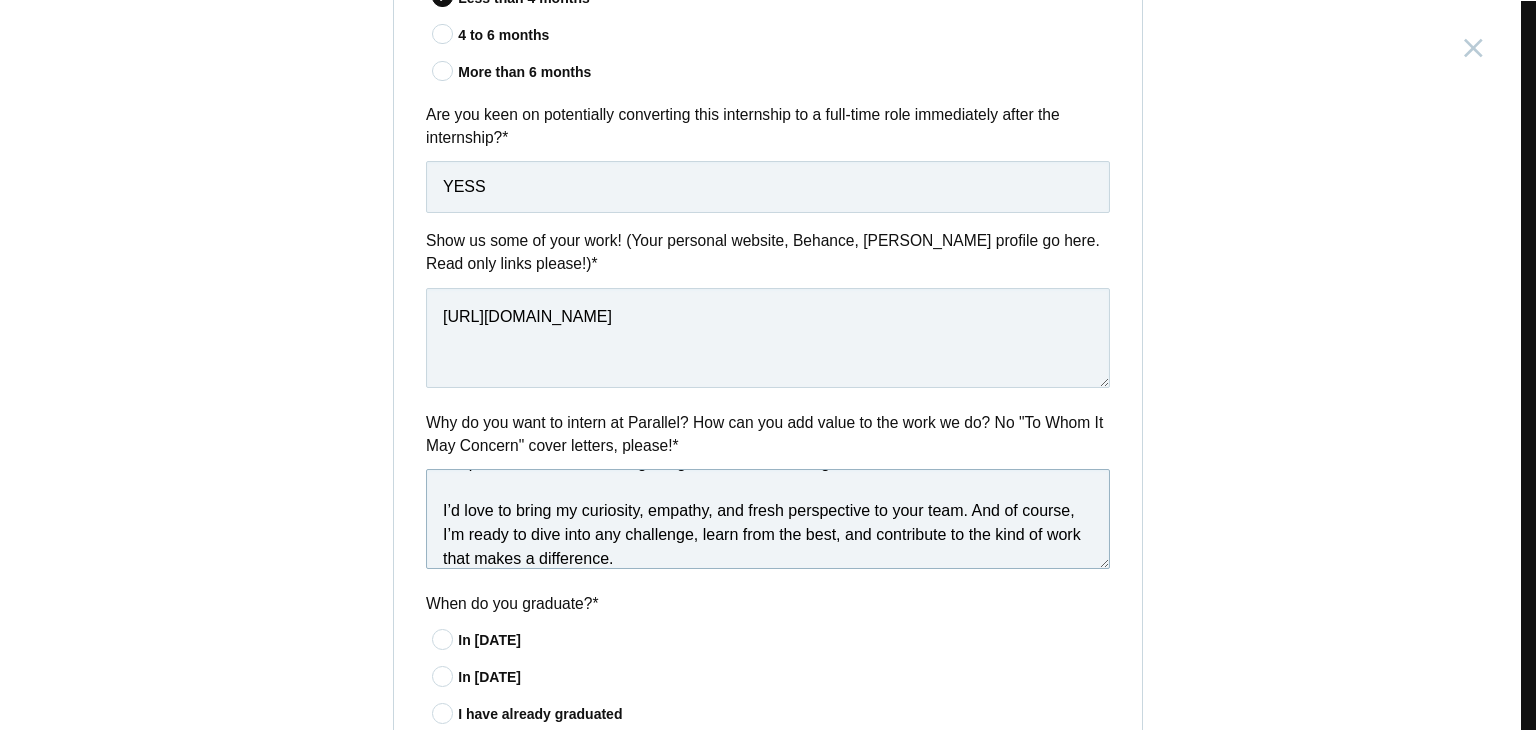 scroll, scrollTop: 221, scrollLeft: 0, axis: vertical 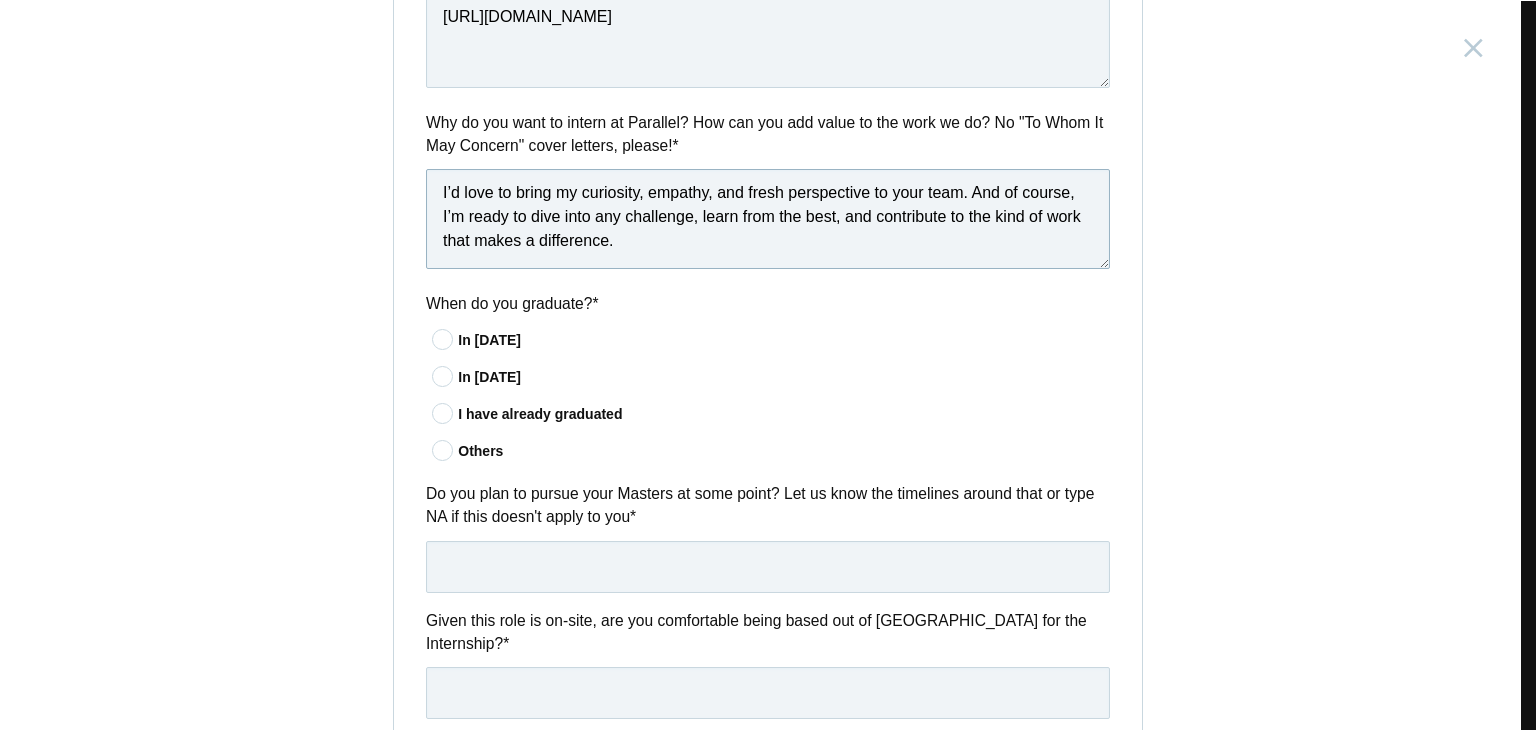 type on "I want to intern at Parallel because your work feels like it’s about more than just design—it’s about creating real impact through clarity and smart problem-solving. I’ve always been drawn to projects that make the complex simple, and Parallel’s work does exactly that.
I believe my background in UX design (with experience in fintech and creative tech) has taught me how to look at problems from multiple angles and deliver thoughtful, human-centered solutions. Whether it's simplifying a trading platform or crafting intuitive workflows, I’m passionate about making things clear and meaningful.
I’d love to bring my curiosity, empathy, and fresh perspective to your team. And of course, I’m ready to dive into any challenge, learn from the best, and contribute to the kind of work that makes a difference." 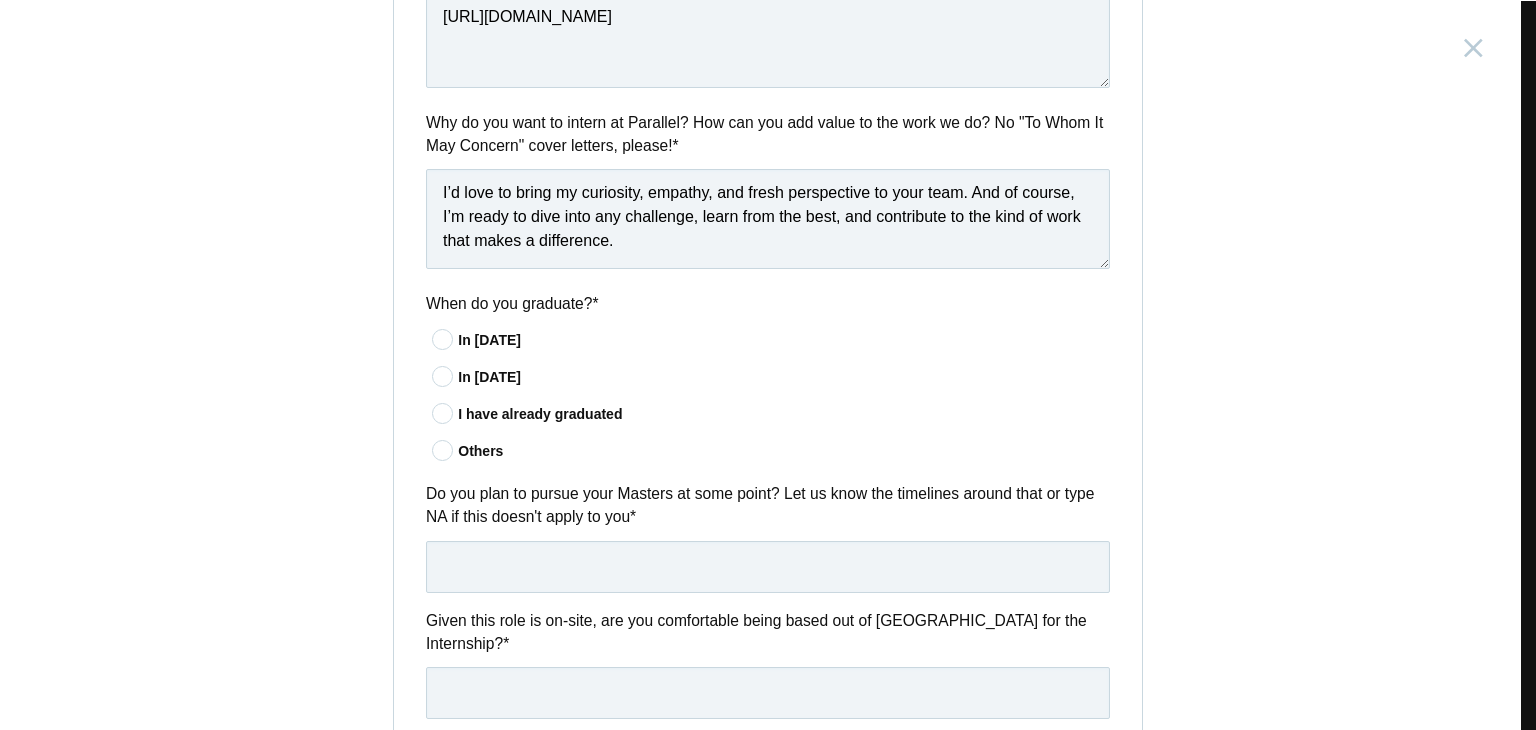 click at bounding box center [443, 339] 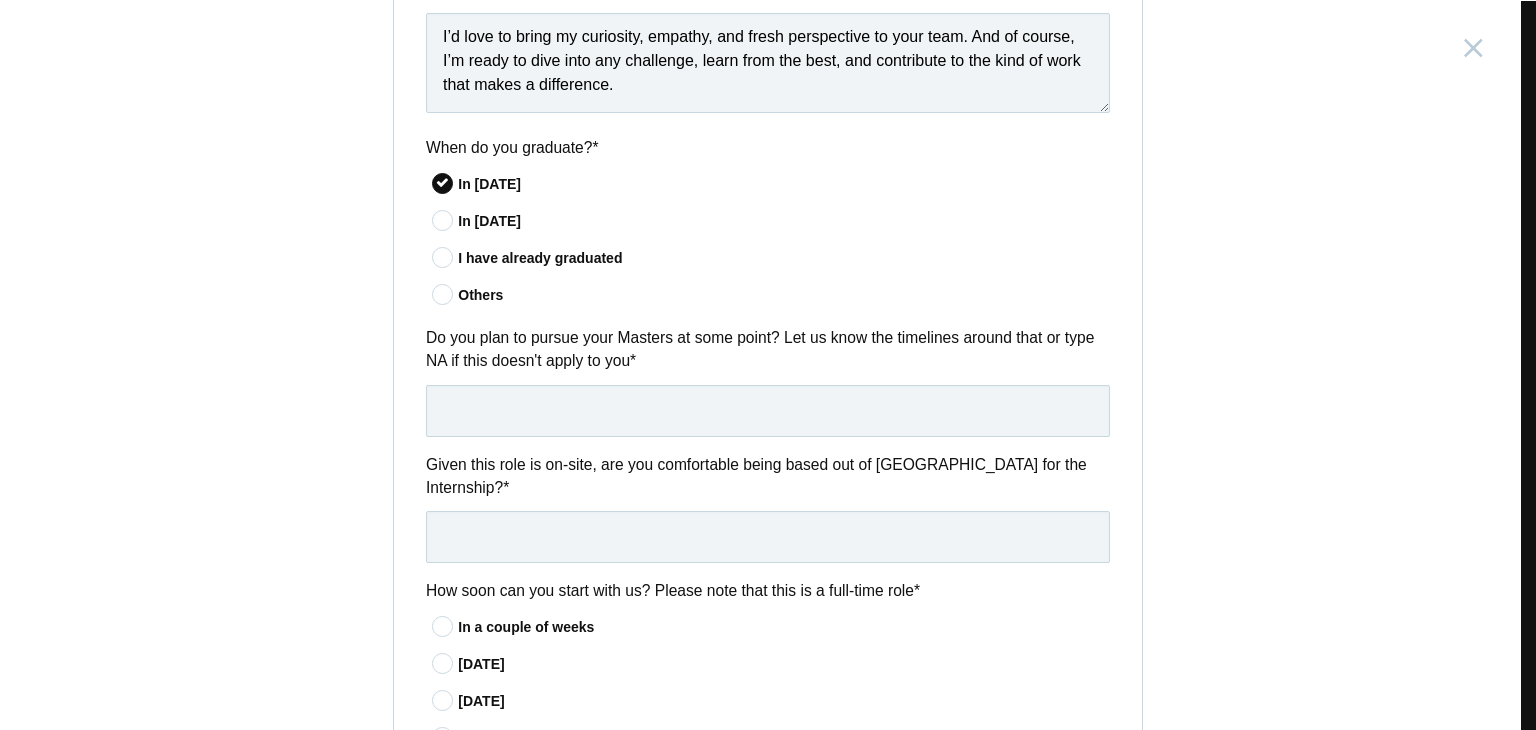 scroll, scrollTop: 1300, scrollLeft: 0, axis: vertical 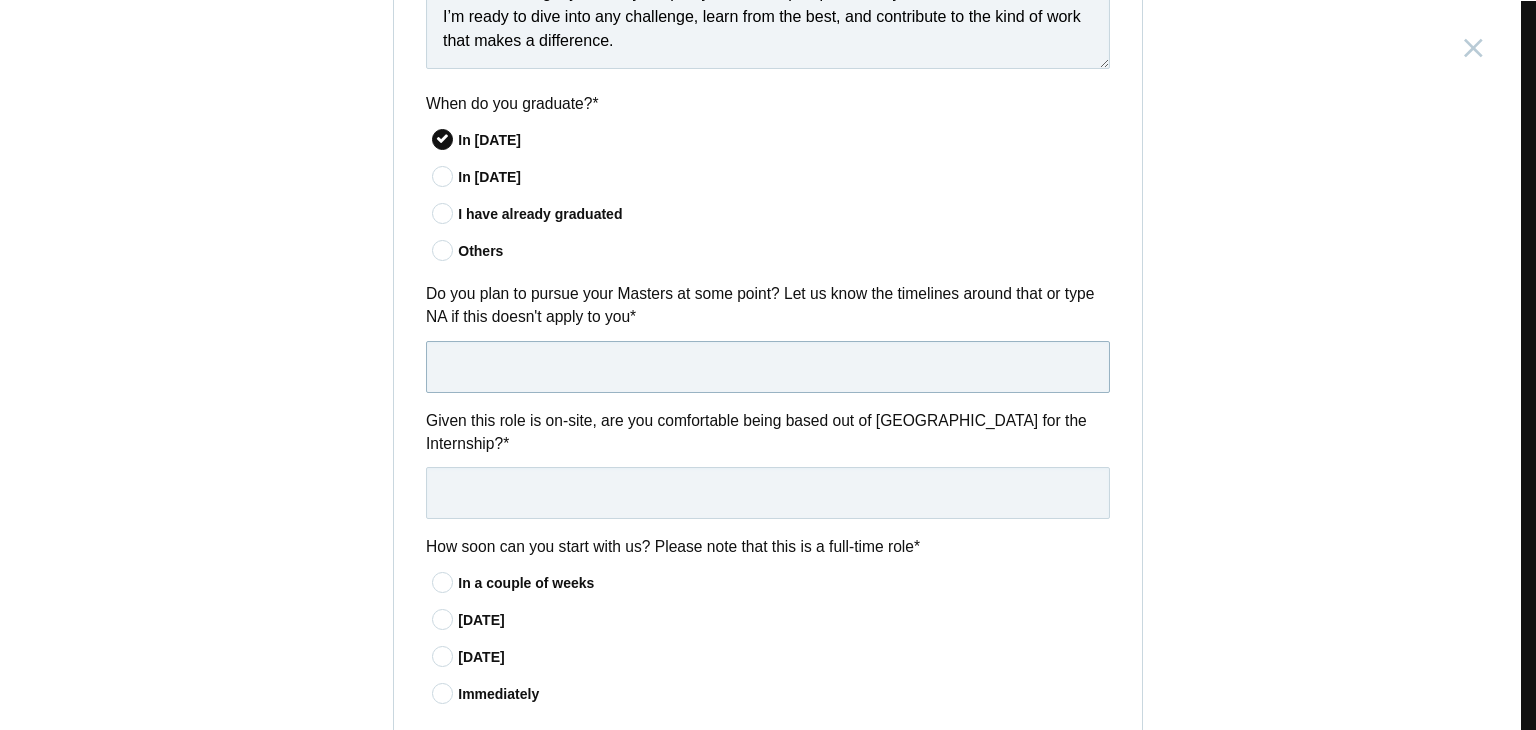 click at bounding box center [768, 367] 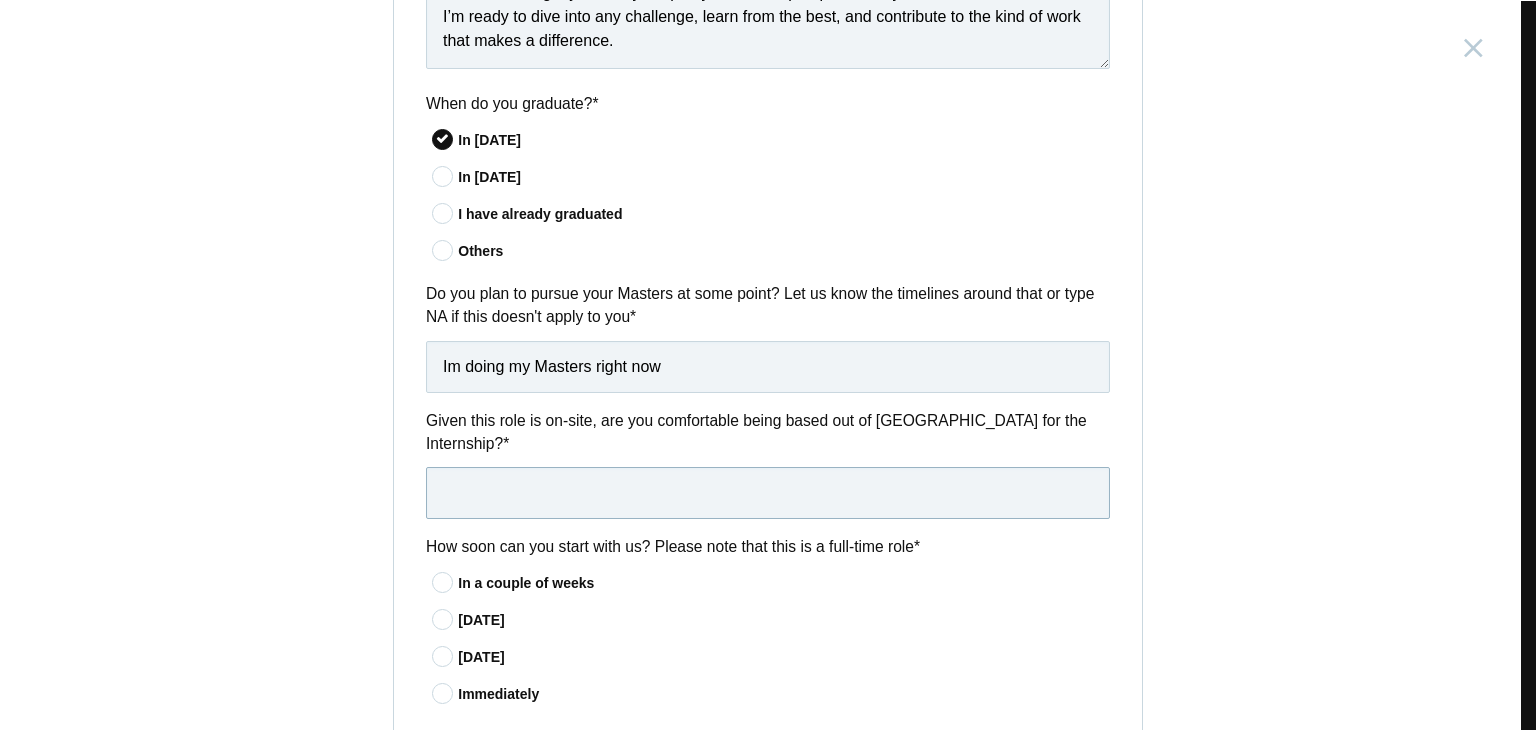 click at bounding box center (768, 493) 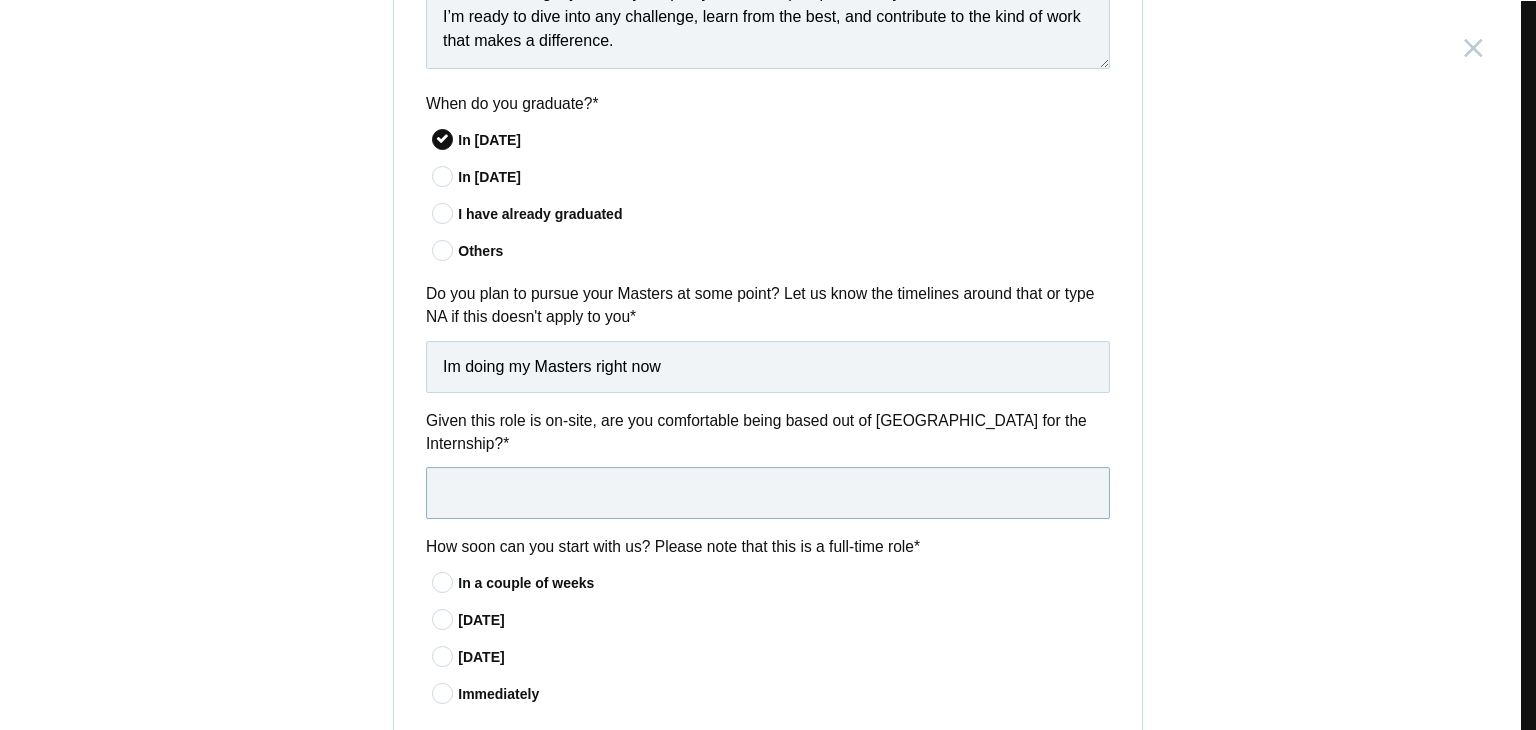 type on "Yes" 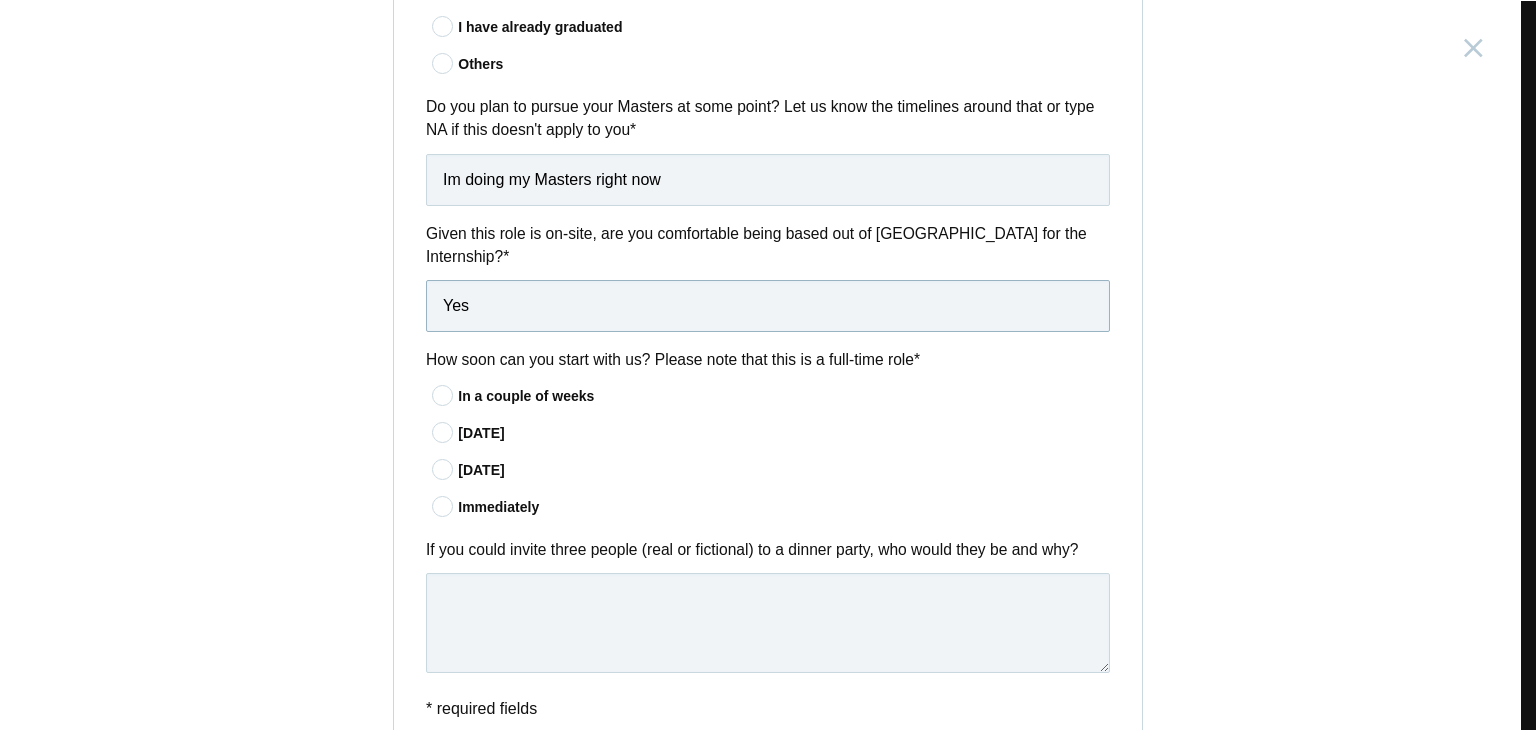 scroll, scrollTop: 1500, scrollLeft: 0, axis: vertical 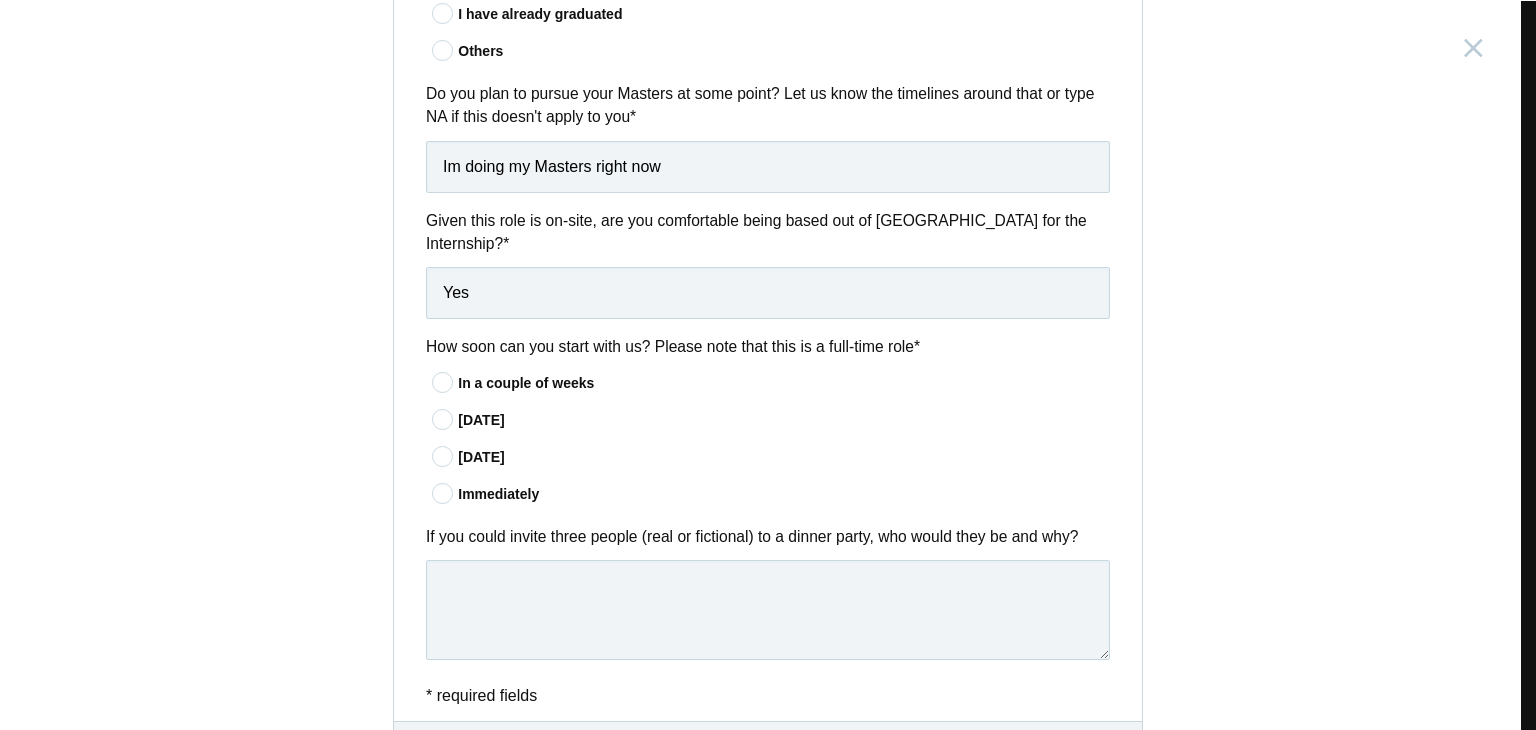 click at bounding box center [443, 493] 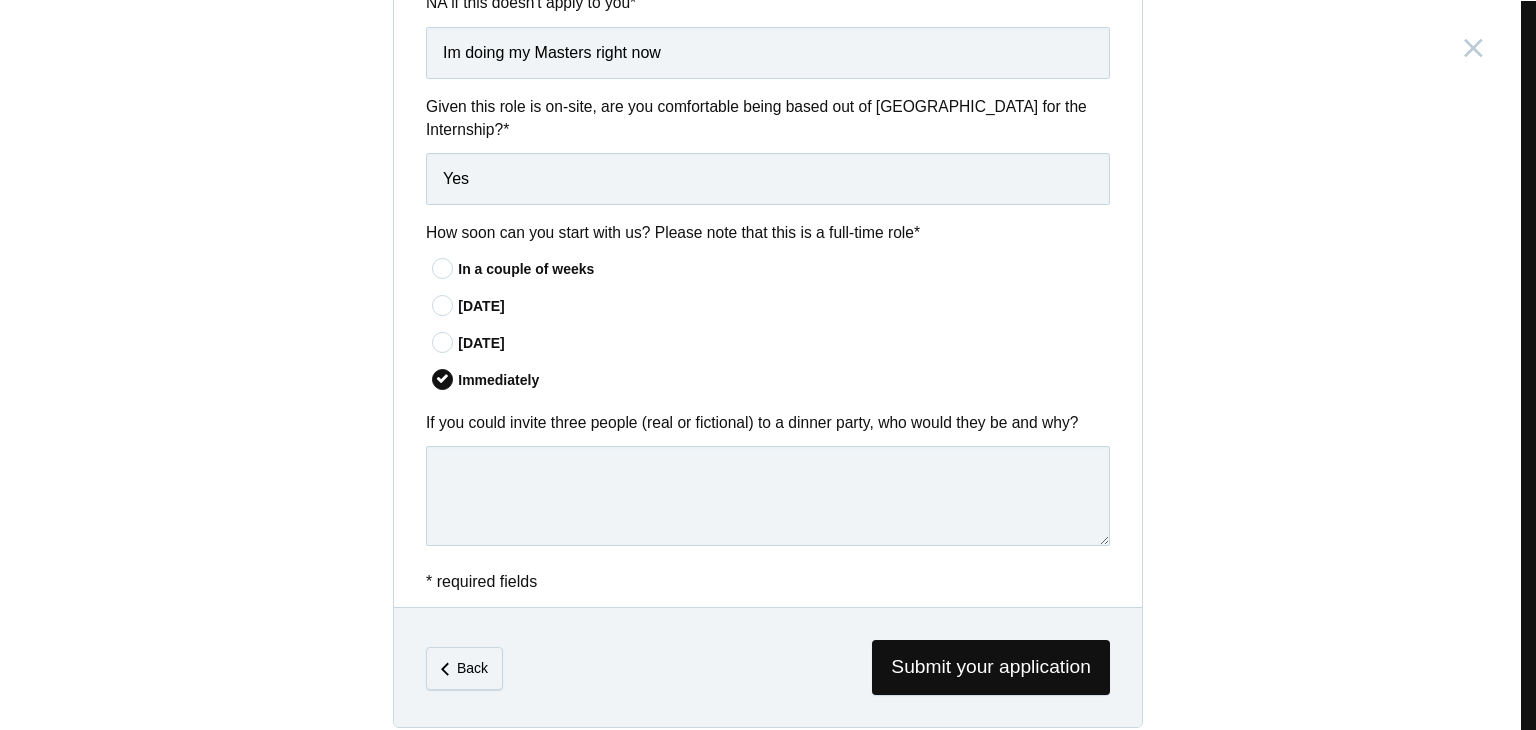 scroll, scrollTop: 1619, scrollLeft: 0, axis: vertical 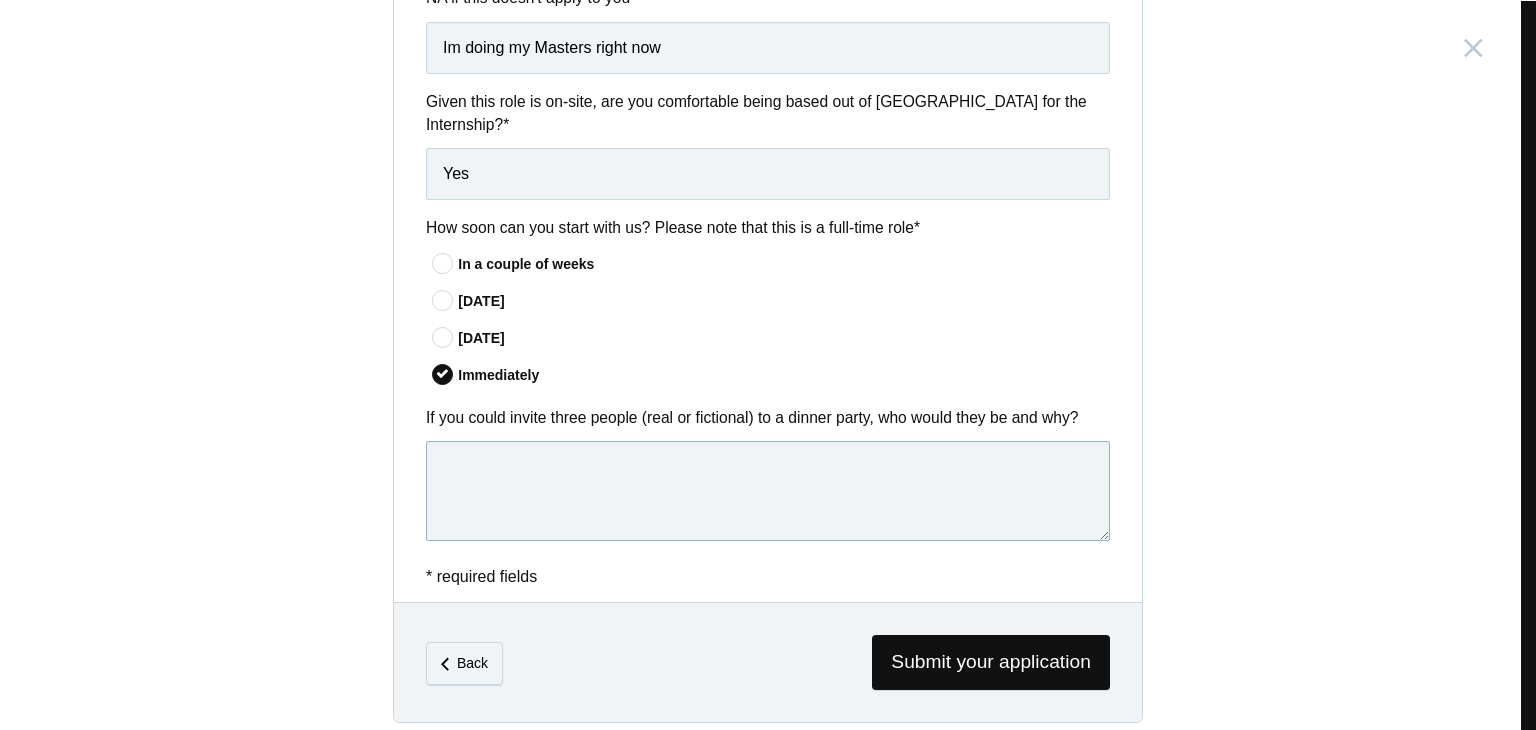 click at bounding box center (768, 491) 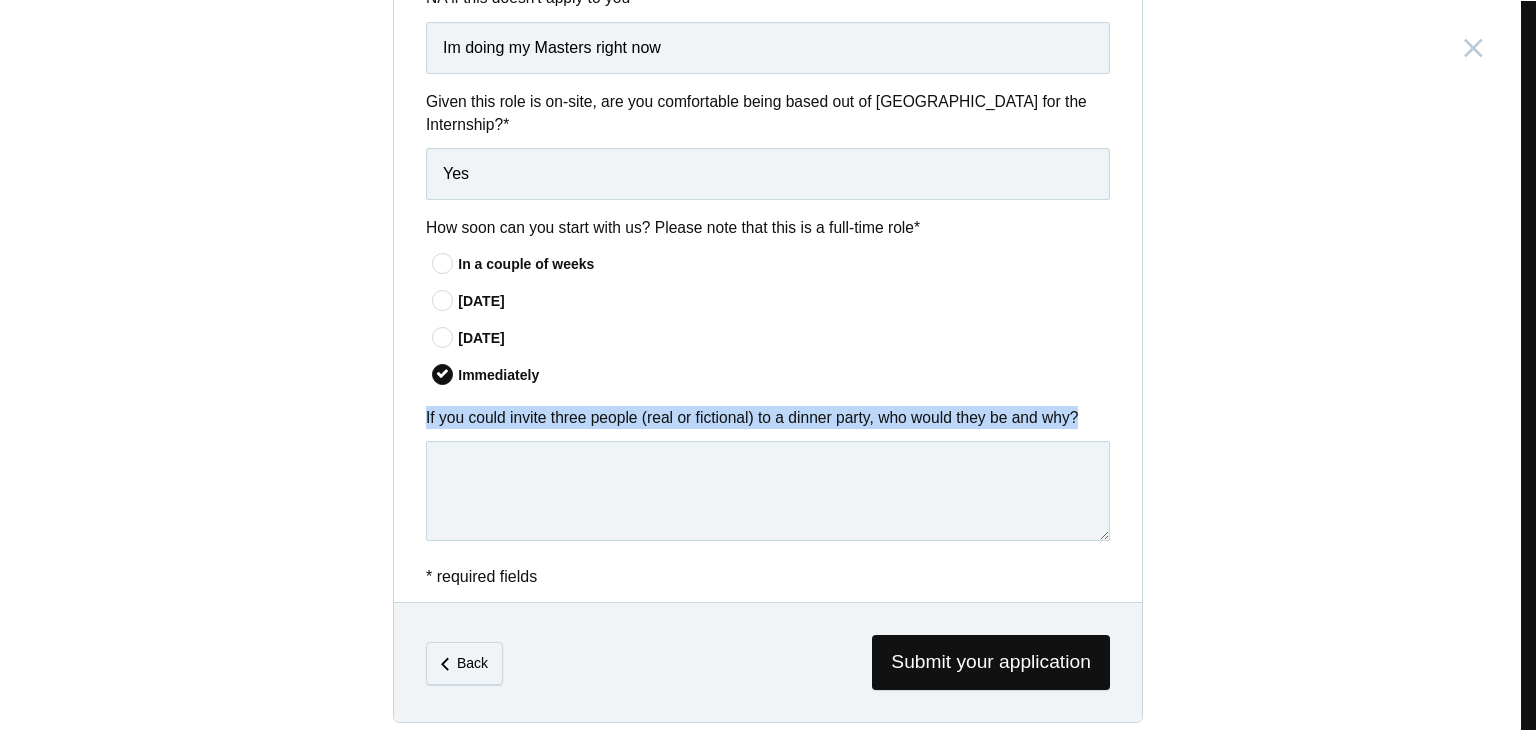 drag, startPoint x: 412, startPoint y: 405, endPoint x: 1116, endPoint y: 395, distance: 704.07104 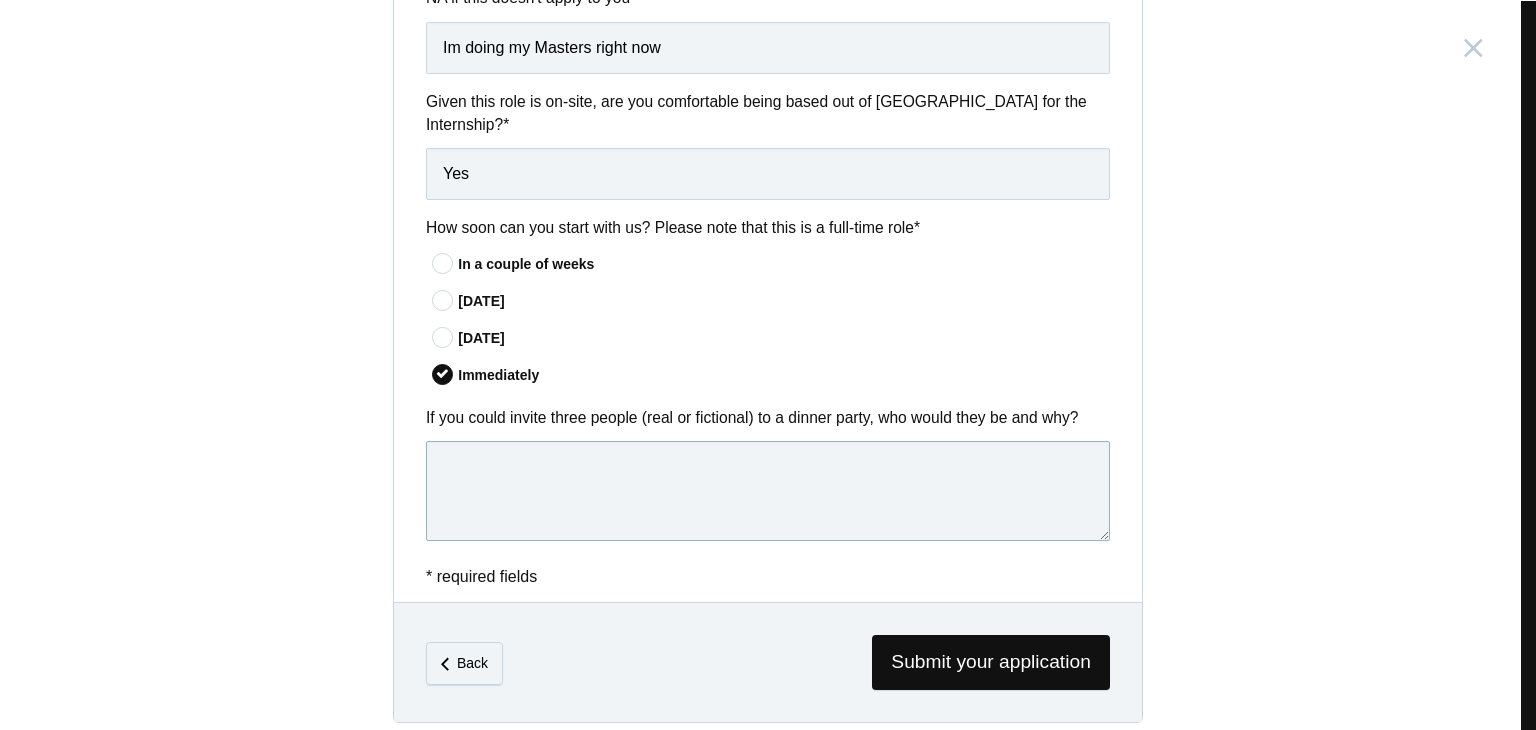 click at bounding box center (768, 491) 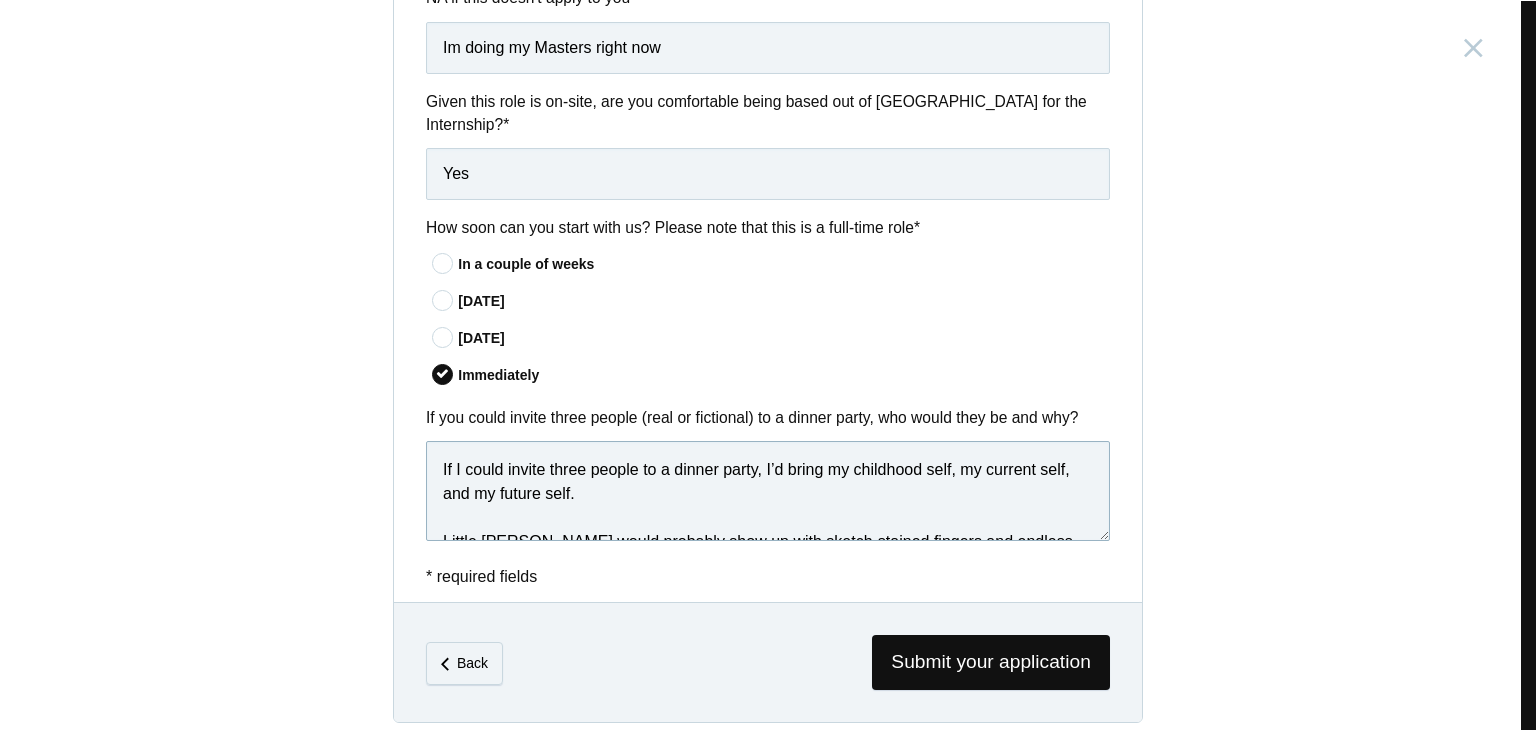 scroll, scrollTop: 227, scrollLeft: 0, axis: vertical 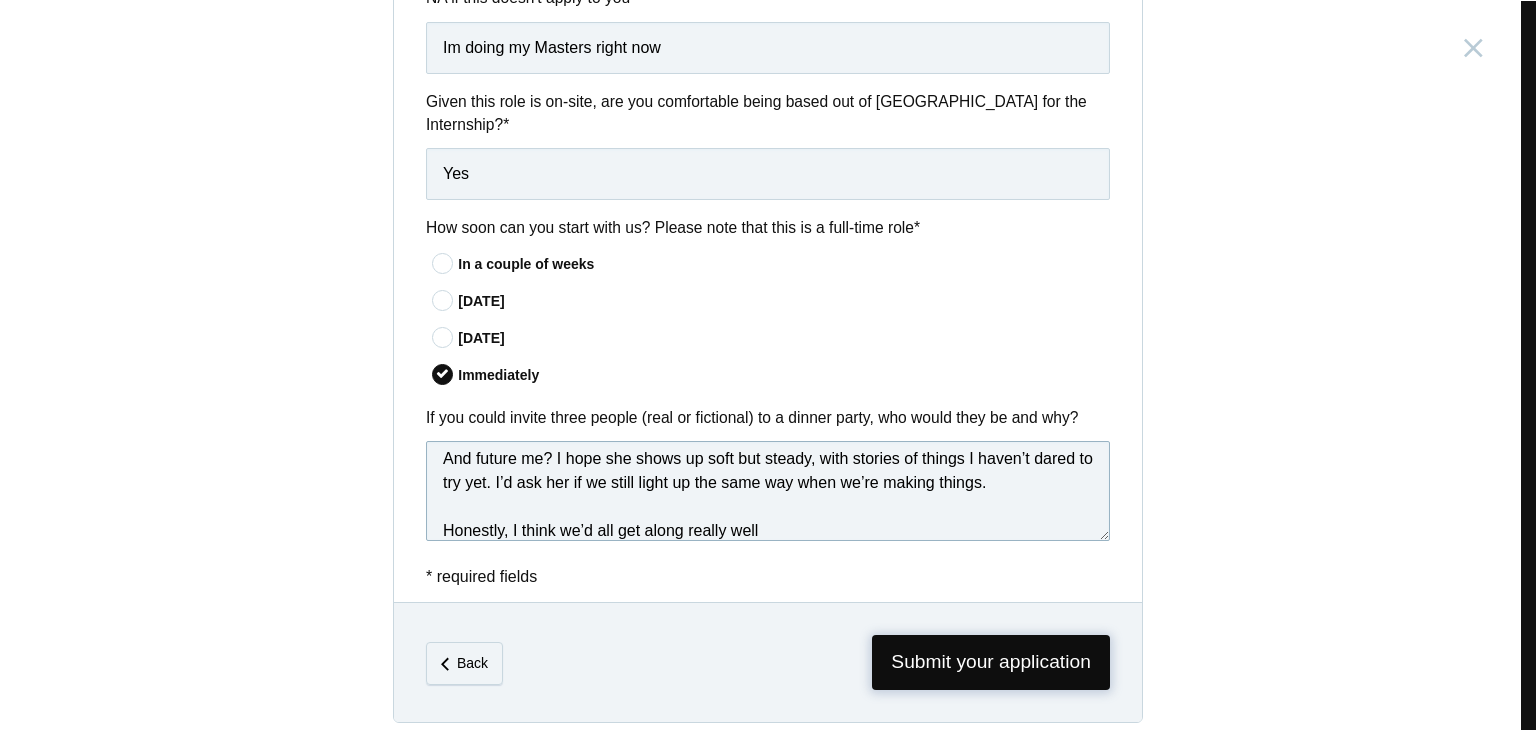 type on "If I could invite three people to a dinner party, I’d bring my childhood self, my current self, and my future self.
Little [PERSON_NAME] would probably show up with sketch-stained fingers and endless questions. She was wild with imagination and never worried about getting things “right.”
Current me would sit across the table with a notebook, trying to make sense of it all—still curious, a bit more grounded, and learning how to trust the process.
And future me? I hope she shows up soft but steady, with stories of things I haven’t dared to try yet. I’d ask her if we still light up the same way when we’re making things.
Honestly, I think we’d all get along really well" 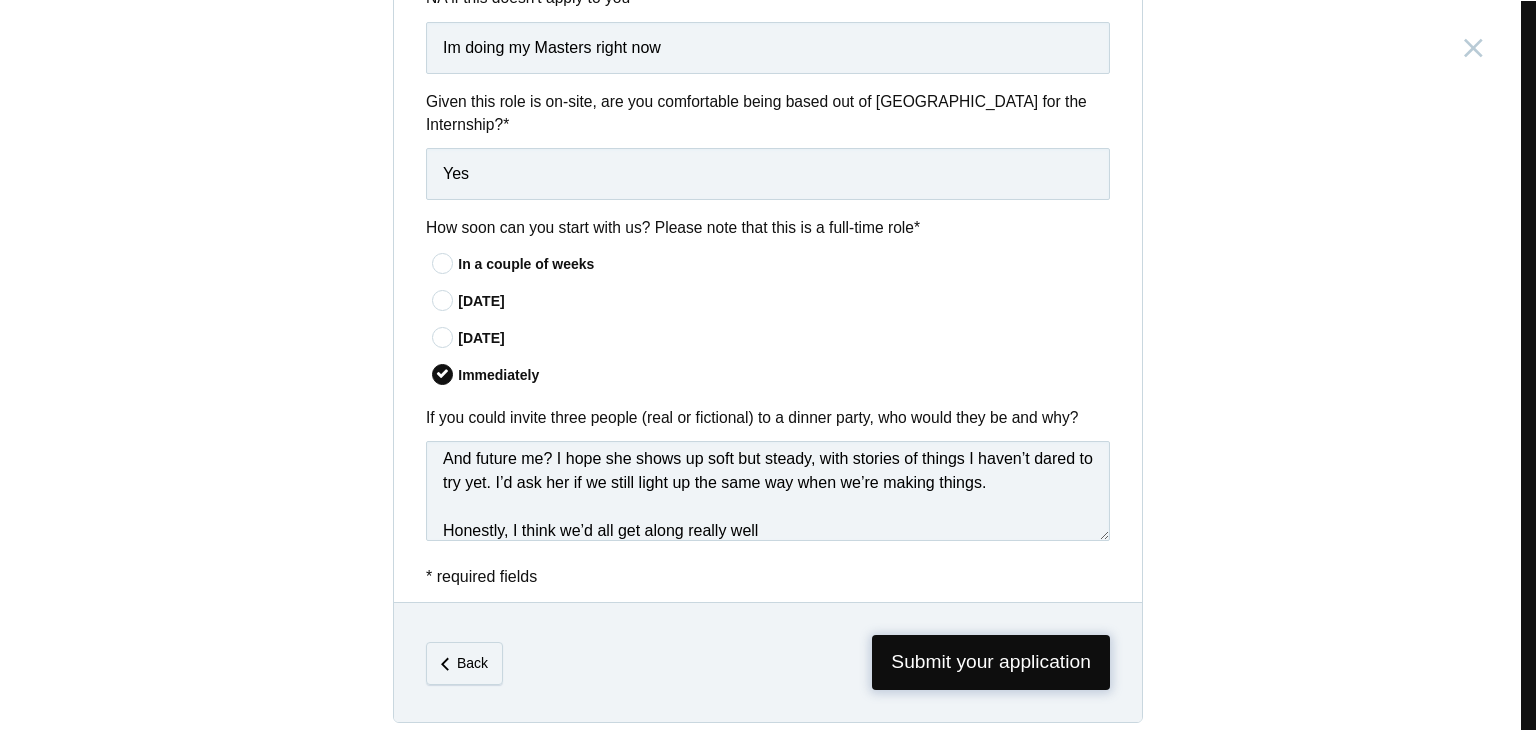 click on "Submit your application" at bounding box center [991, 662] 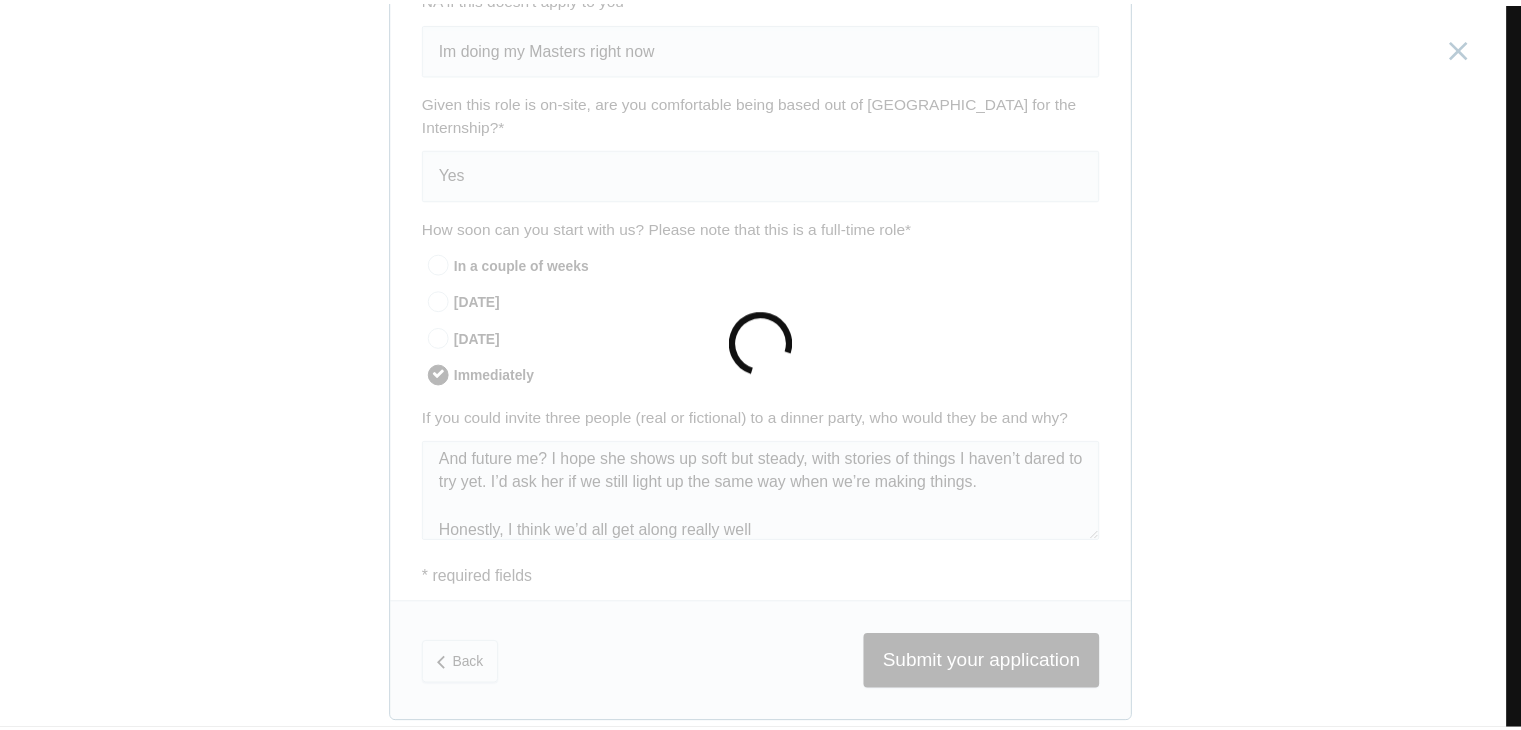 scroll, scrollTop: 0, scrollLeft: 0, axis: both 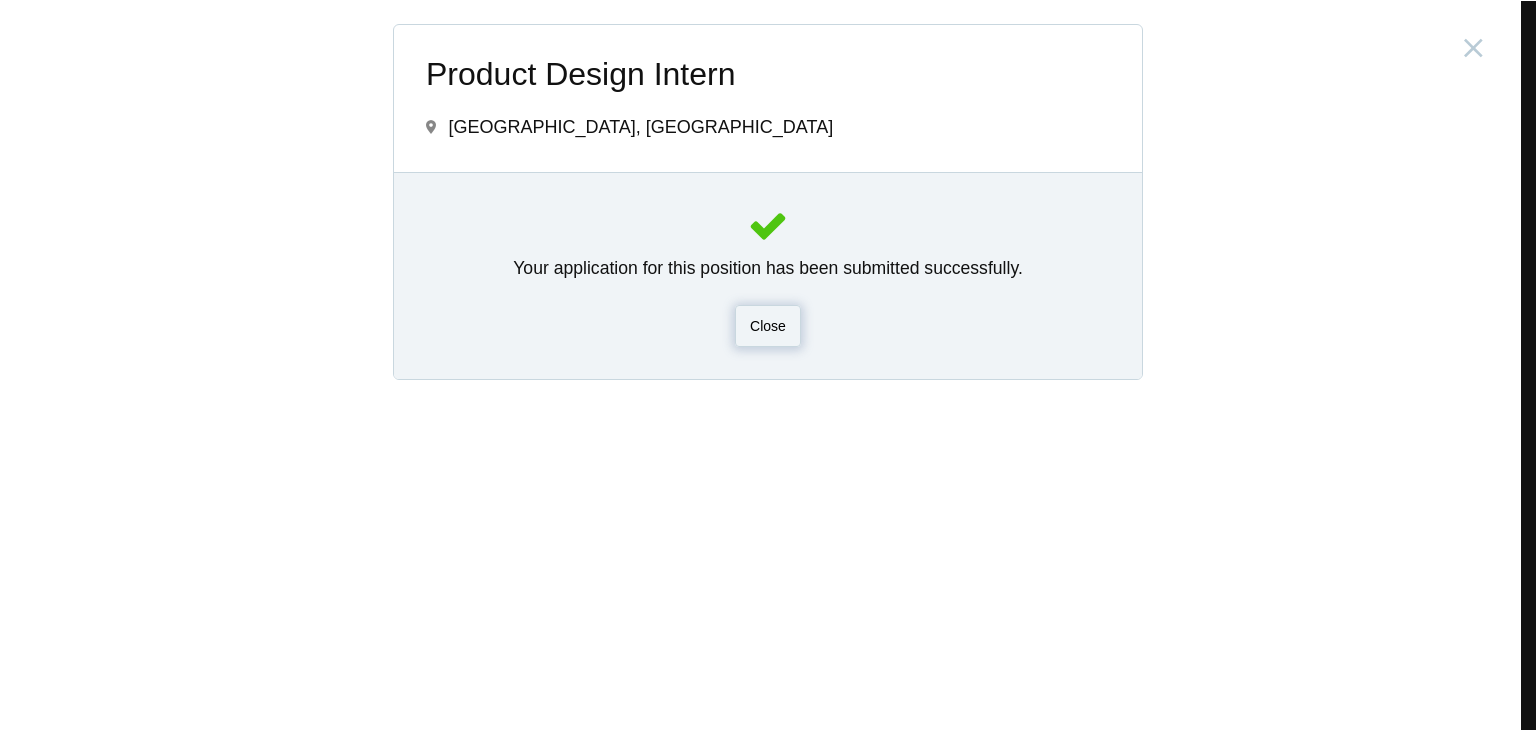 click on "Close" at bounding box center (768, 326) 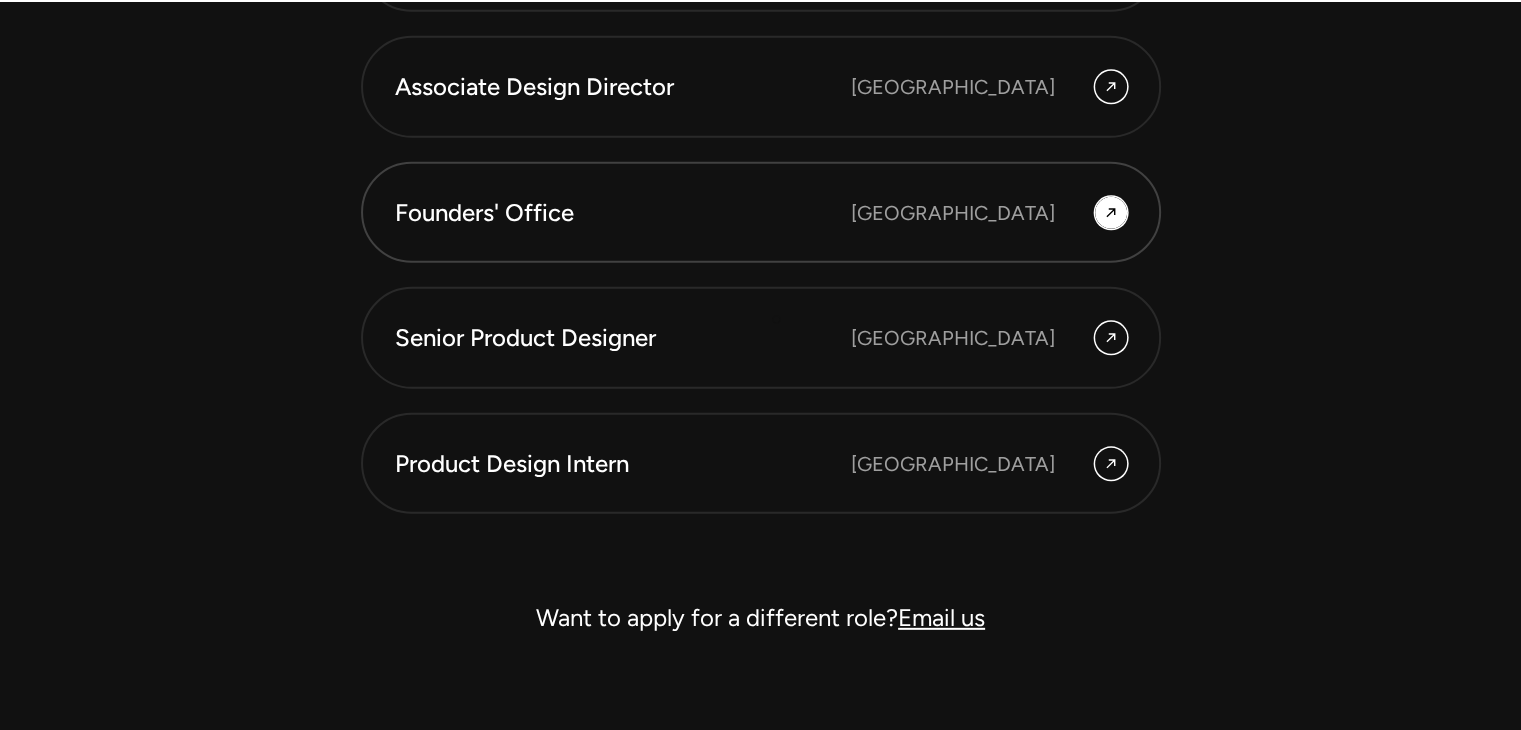 scroll, scrollTop: 5800, scrollLeft: 0, axis: vertical 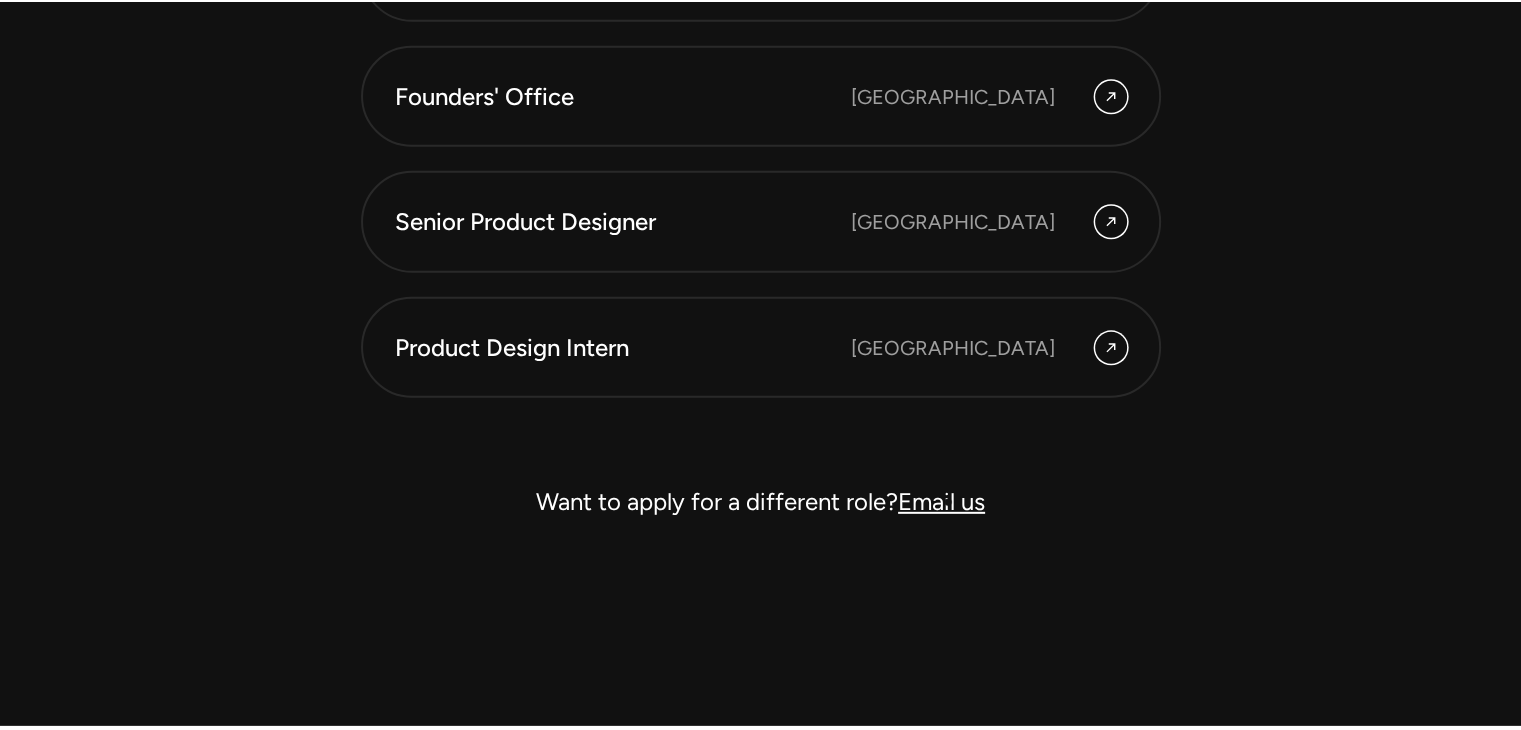 click on "Email us" at bounding box center (941, 501) 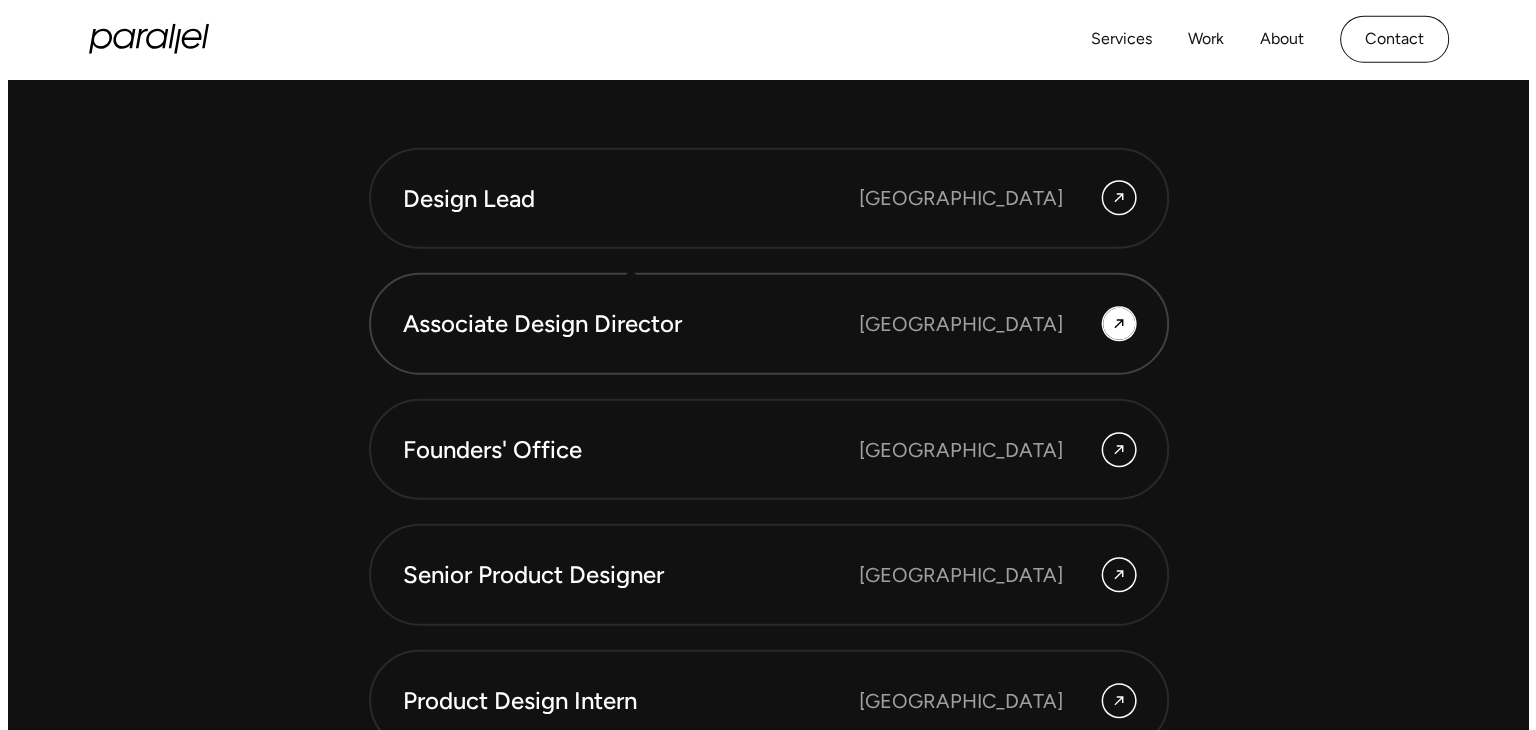scroll, scrollTop: 5400, scrollLeft: 0, axis: vertical 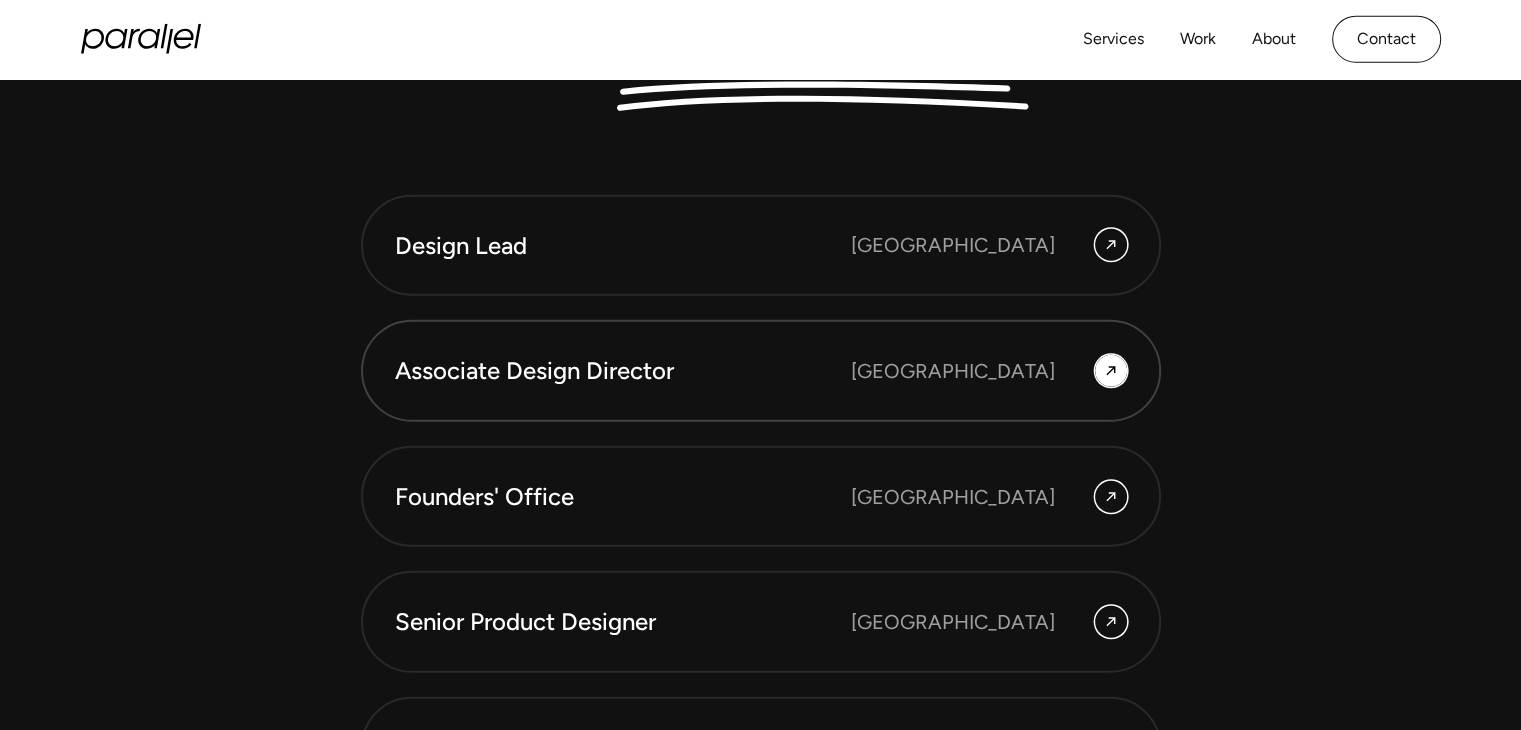 click on "Associate Design Director" at bounding box center [623, 371] 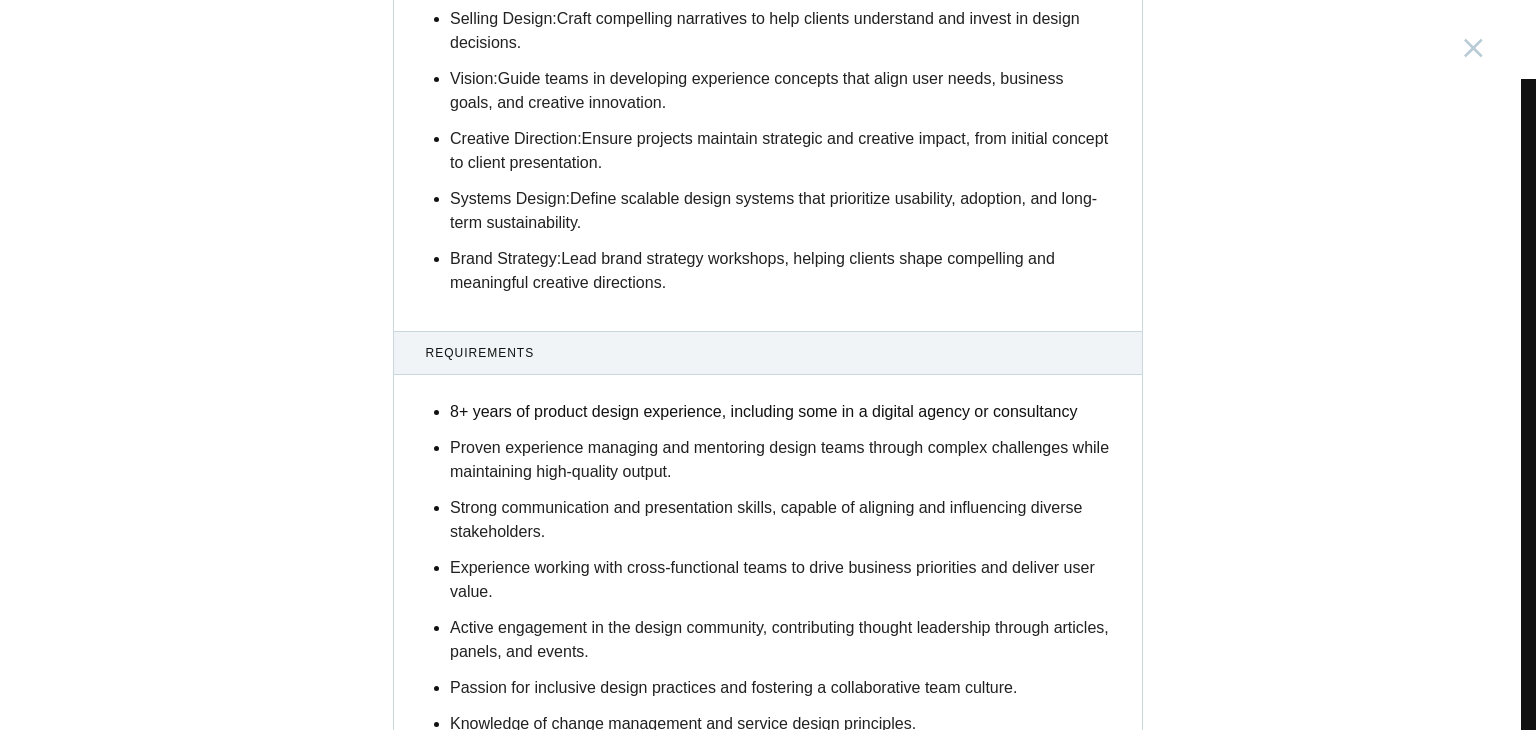 scroll, scrollTop: 2300, scrollLeft: 0, axis: vertical 